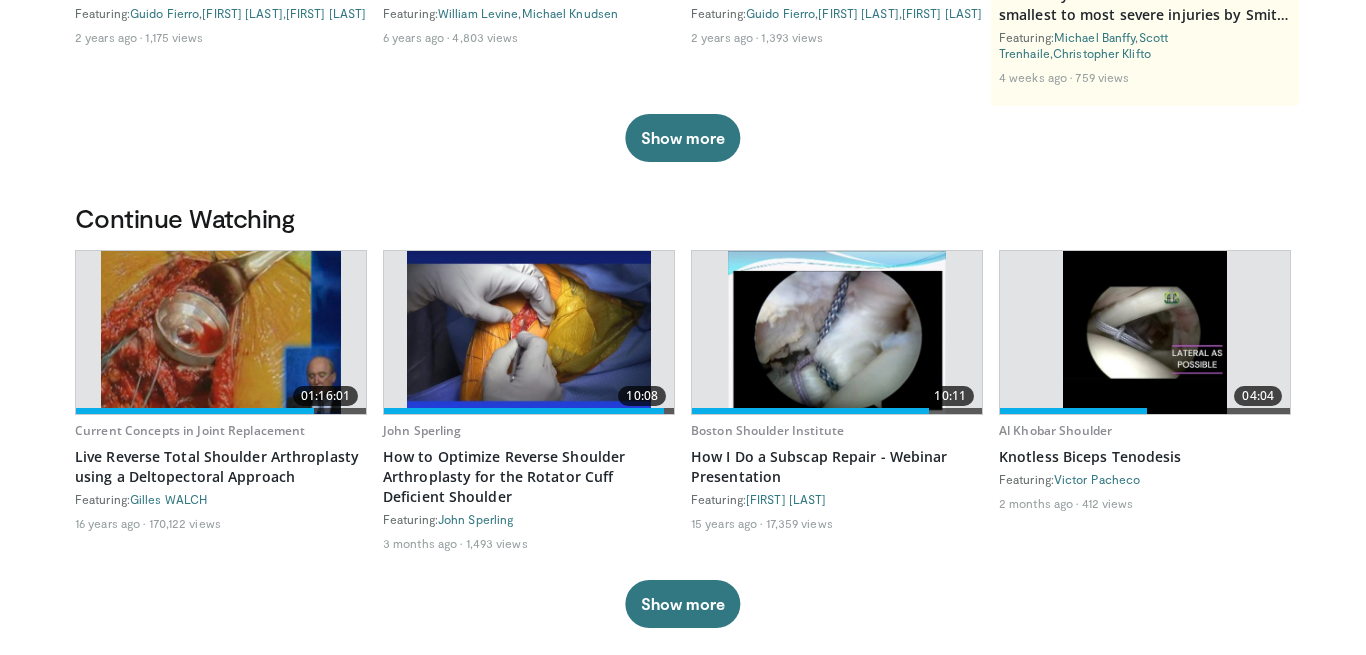 scroll, scrollTop: 469, scrollLeft: 0, axis: vertical 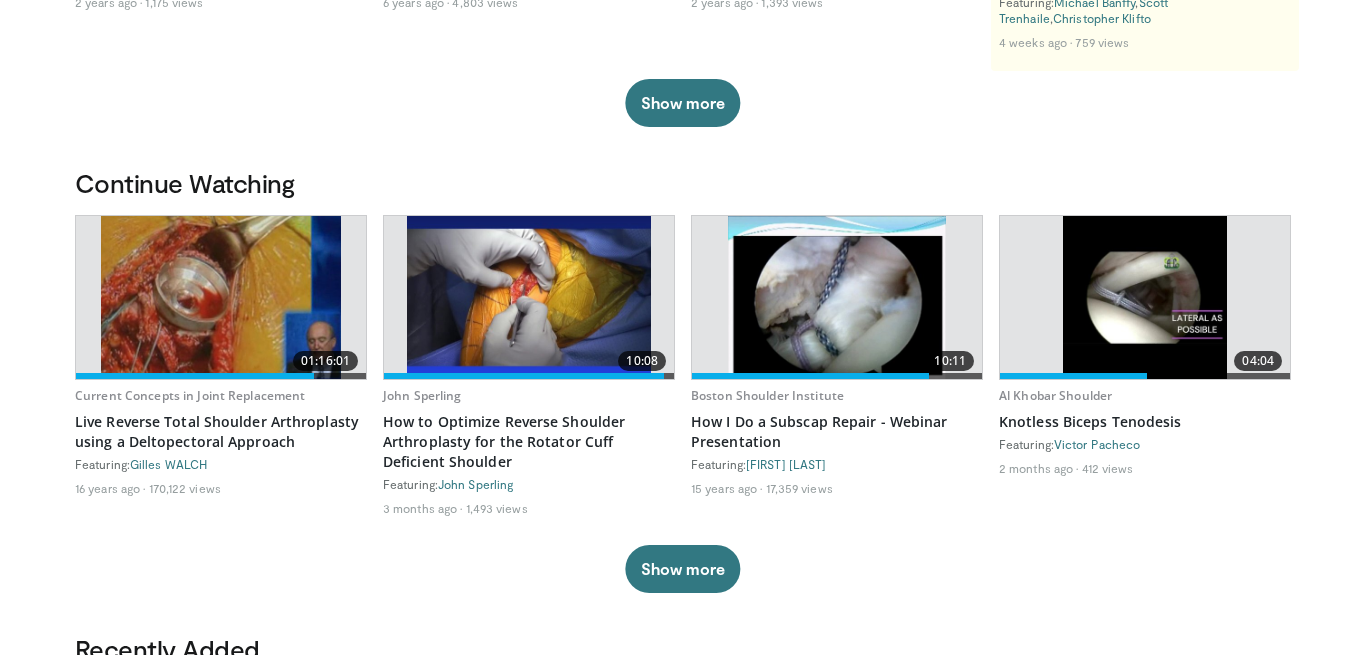 click at bounding box center (837, 297) 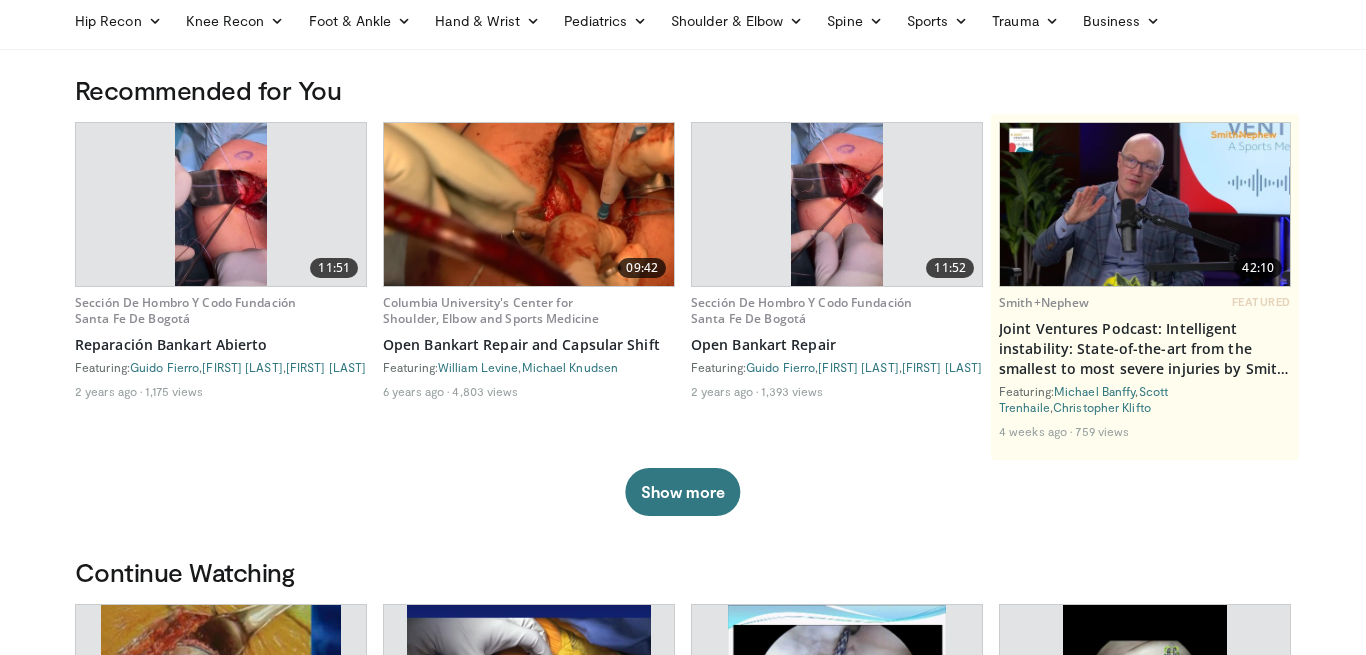 scroll, scrollTop: 0, scrollLeft: 0, axis: both 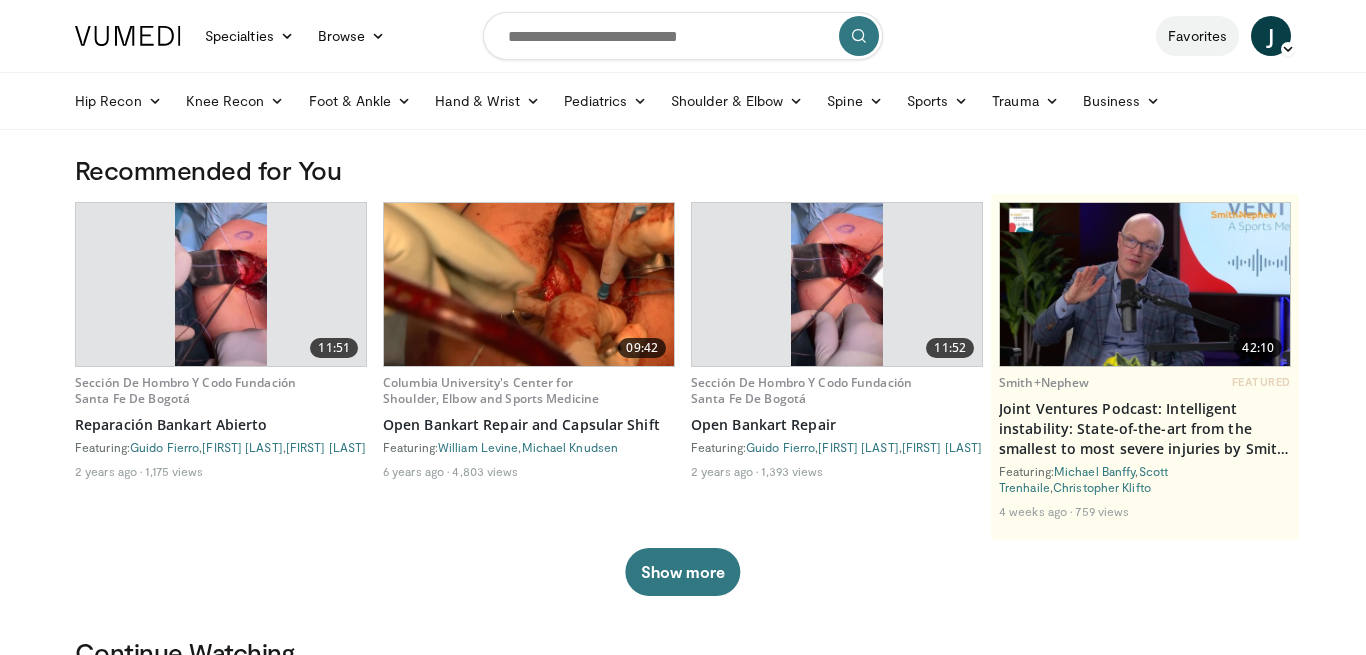 click on "Favorites" at bounding box center (1197, 36) 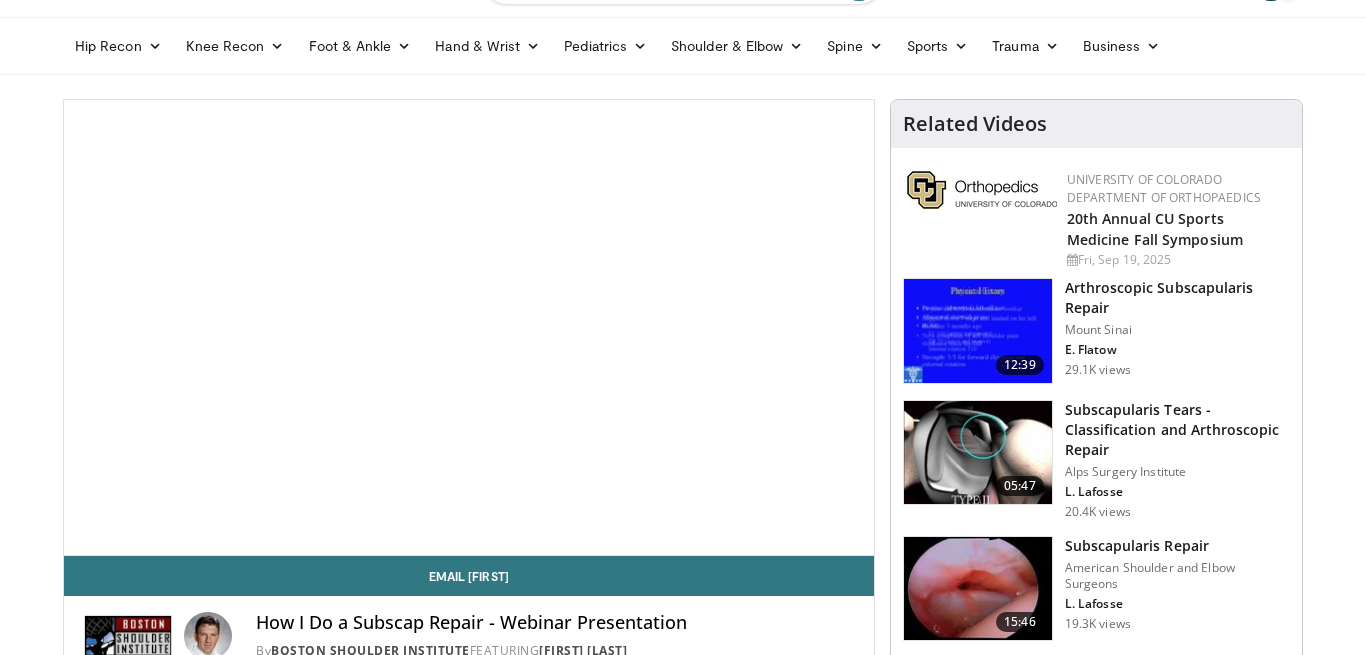scroll, scrollTop: 59, scrollLeft: 0, axis: vertical 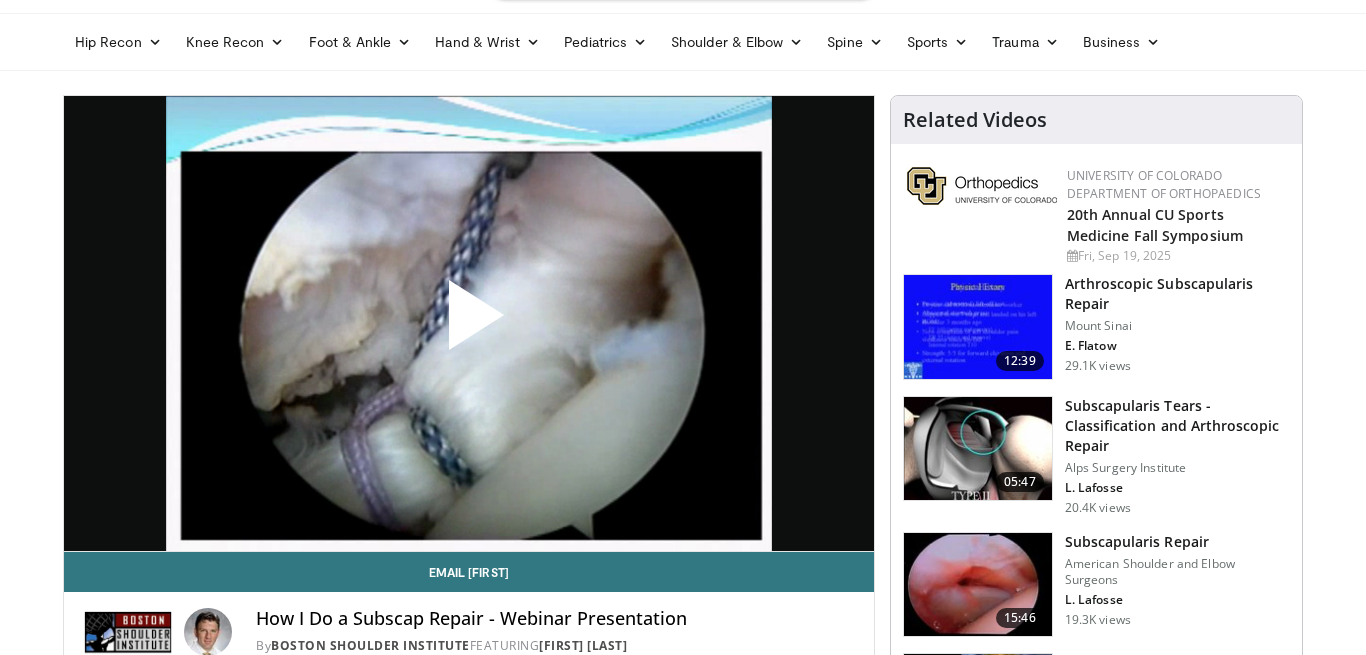 click at bounding box center (469, 323) 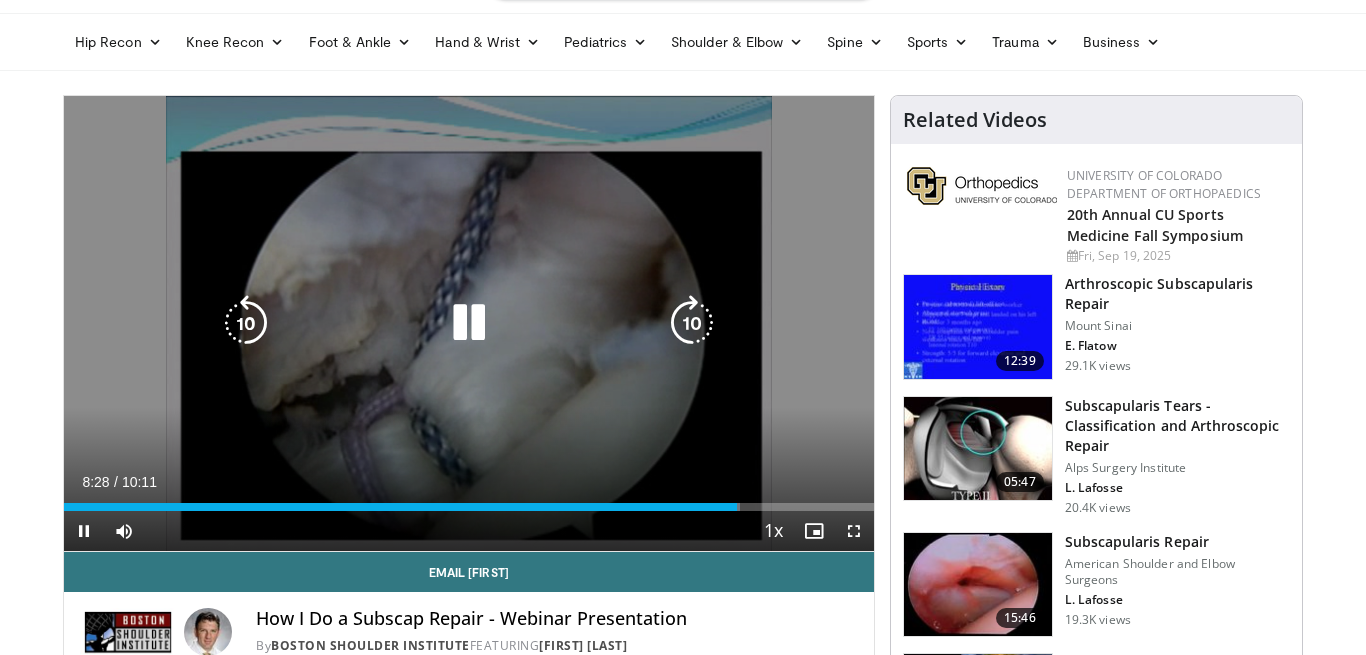 click at bounding box center [469, 323] 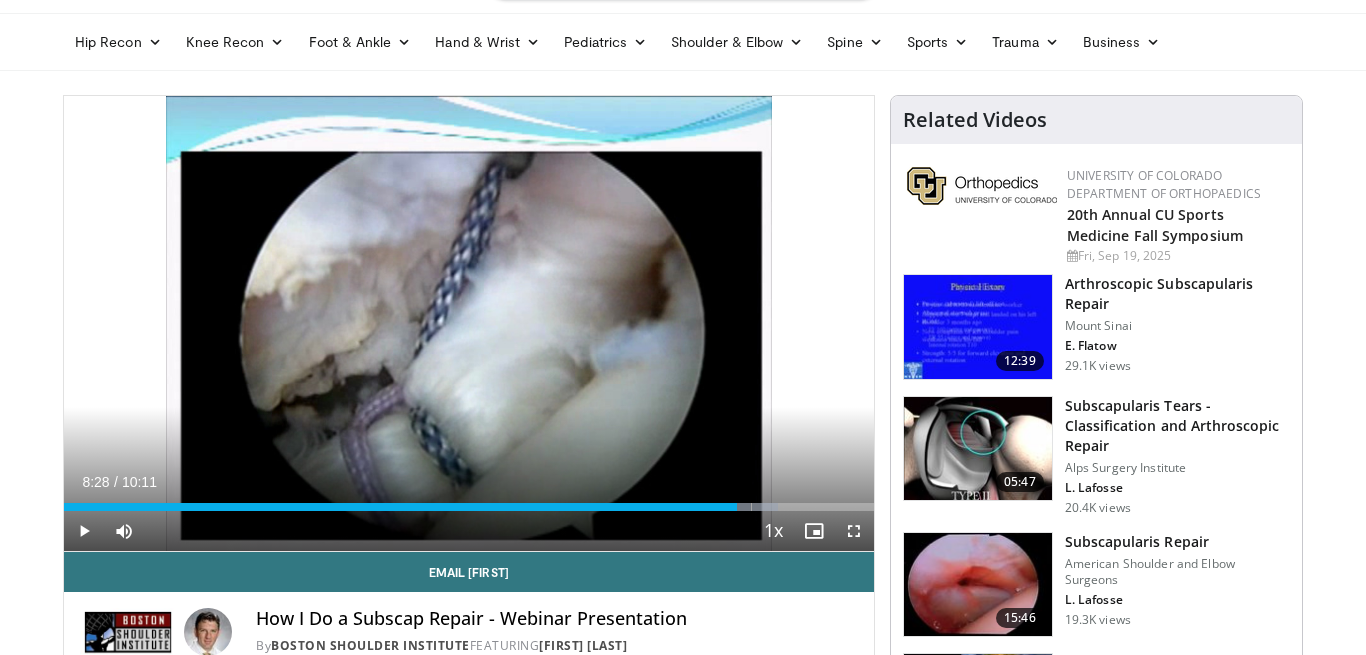 click on "10 seconds
Tap to unmute" at bounding box center (469, 323) 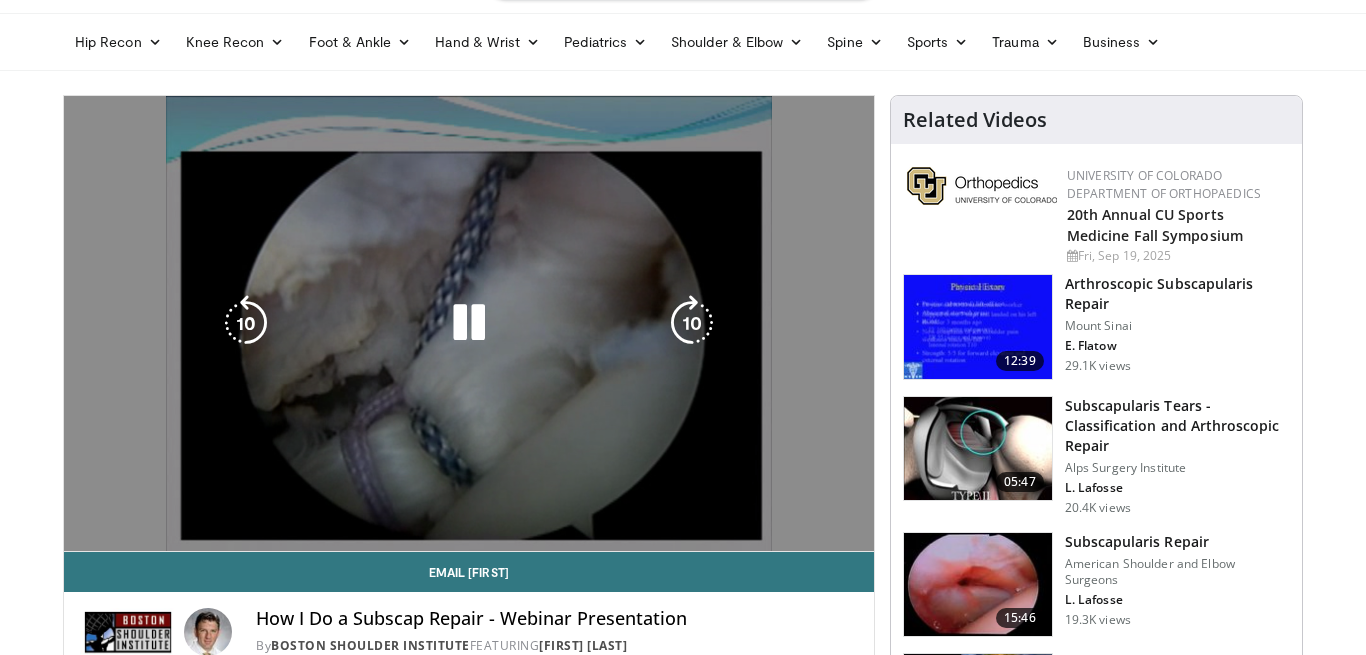 click on "10 seconds
Tap to unmute" at bounding box center [469, 323] 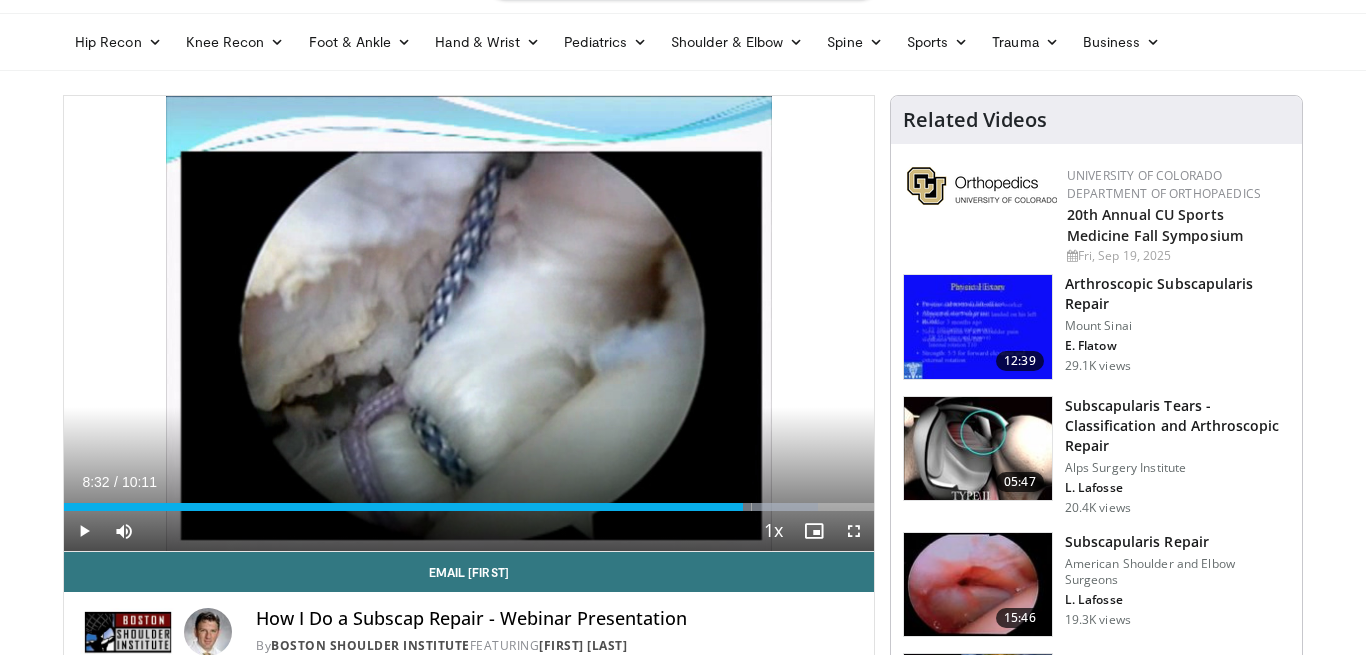 click on "Current Time  8:32 / Duration  10:11 Play Skip Backward Skip Forward Mute Loaded :  93.07% 08:32 03:14 Stream Type  LIVE Seek to live, currently behind live LIVE   1x Playback Rate 0.5x 0.75x 1x , selected 1.25x 1.5x 1.75x 2x Chapters Chapters Descriptions descriptions off , selected Captions captions settings , opens captions settings dialog captions off , selected Audio Track en (Main) , selected Fullscreen Enable picture-in-picture mode" at bounding box center [469, 531] 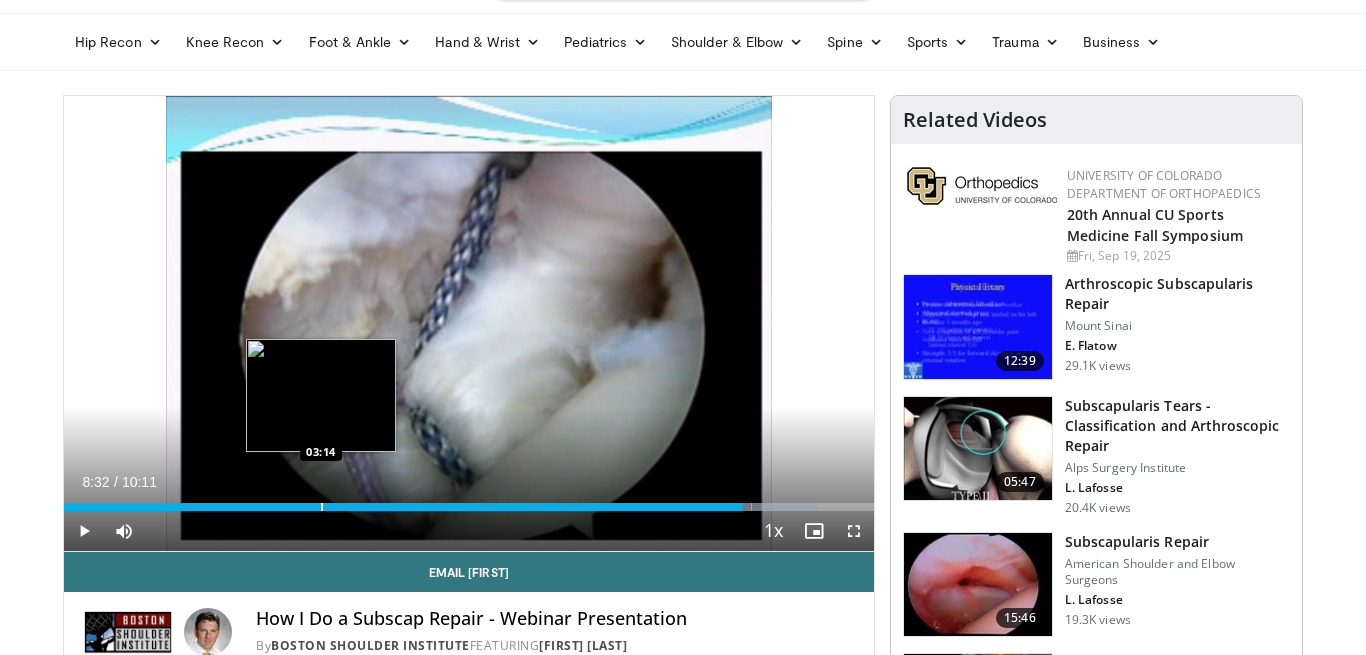 click at bounding box center (322, 507) 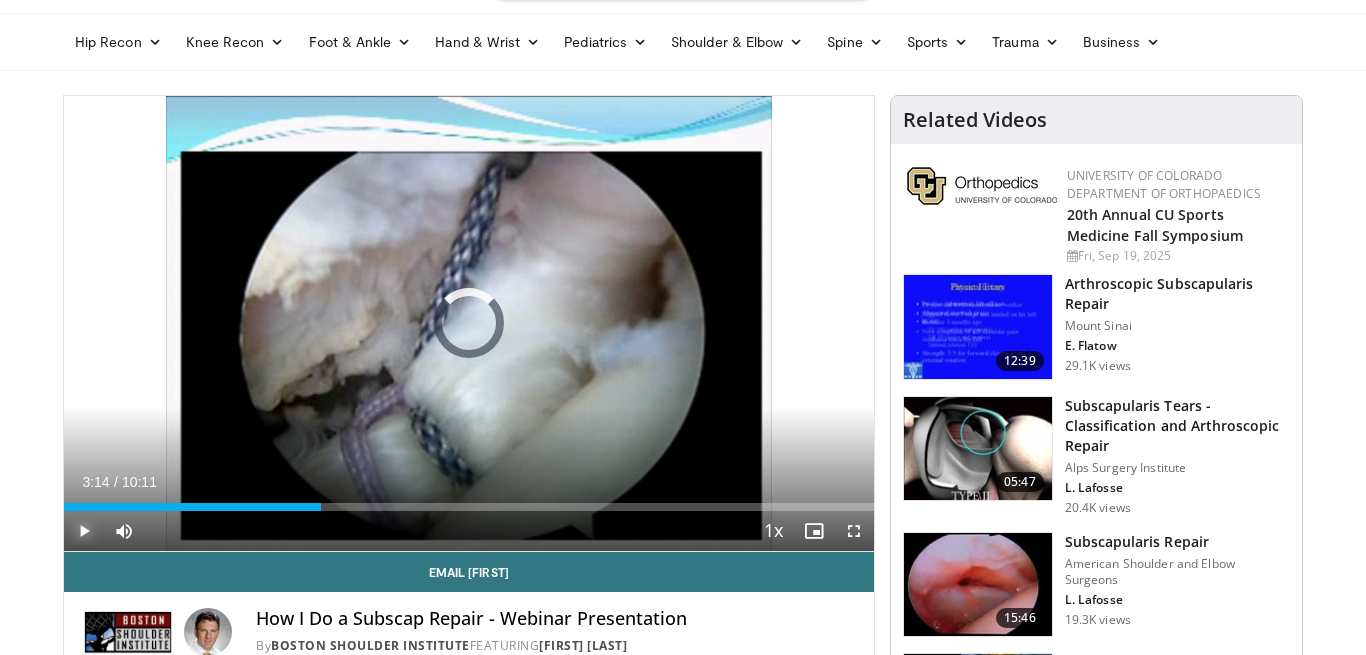 click at bounding box center (84, 531) 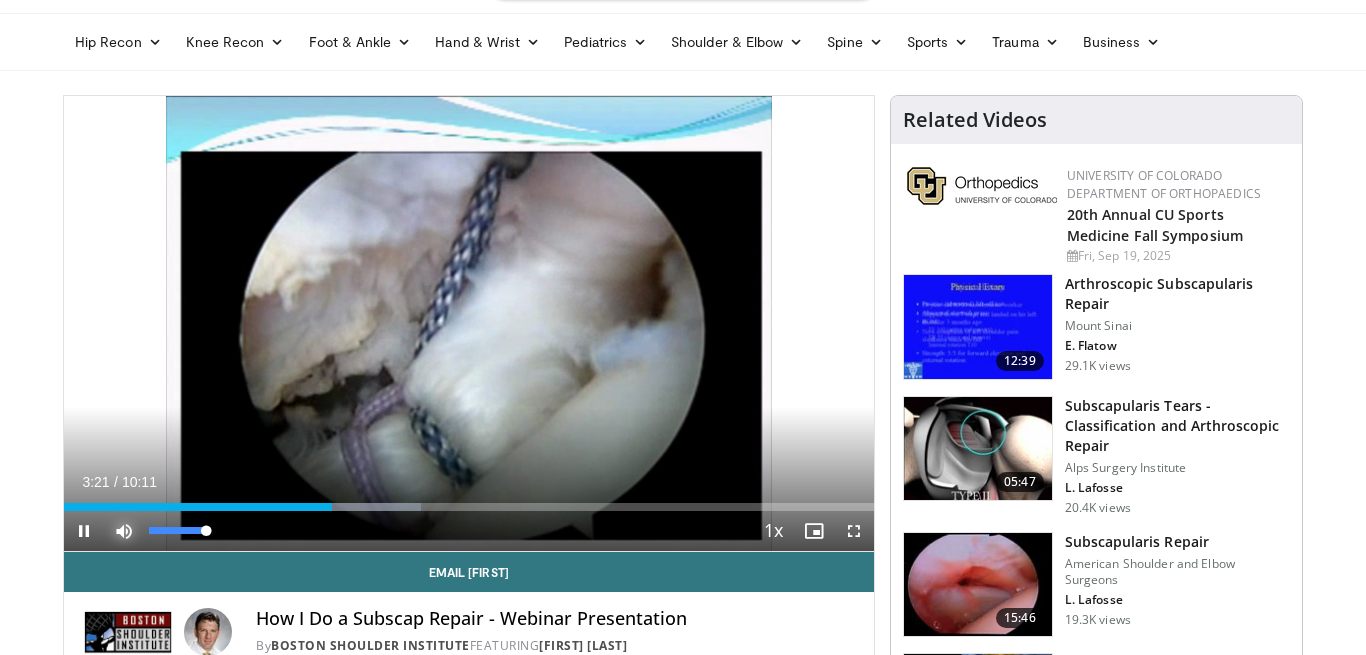 click at bounding box center (124, 531) 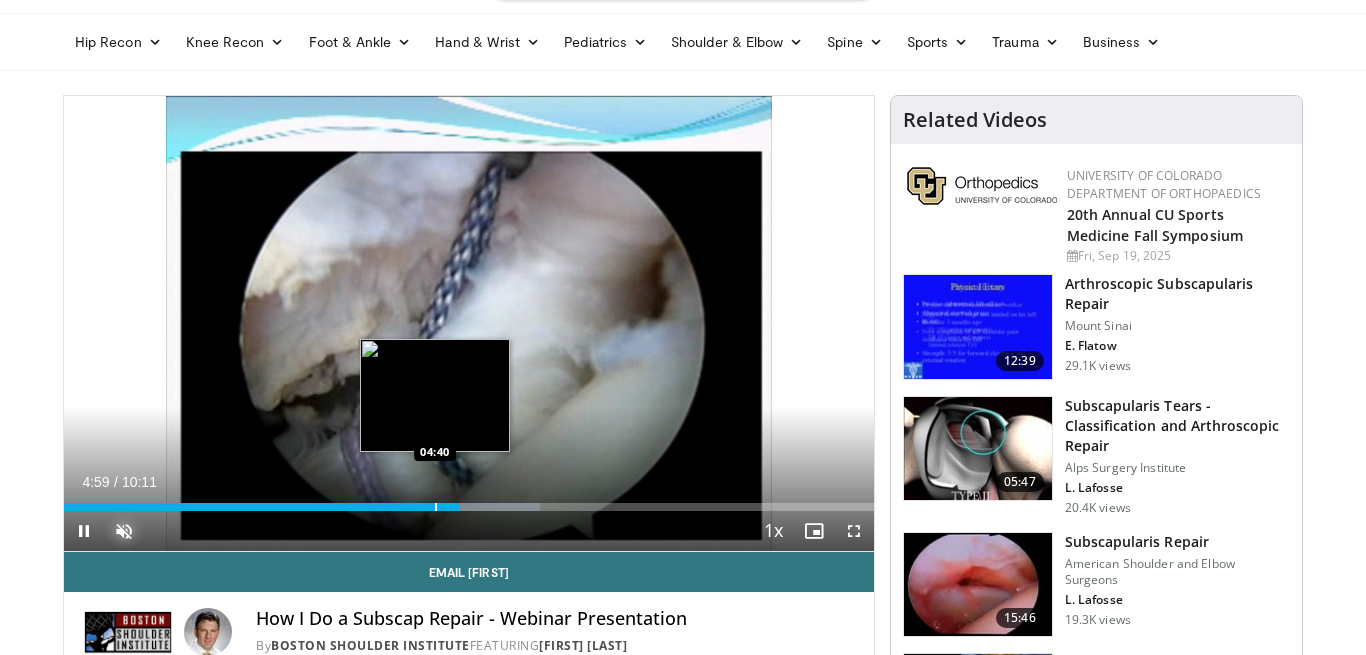click at bounding box center [436, 507] 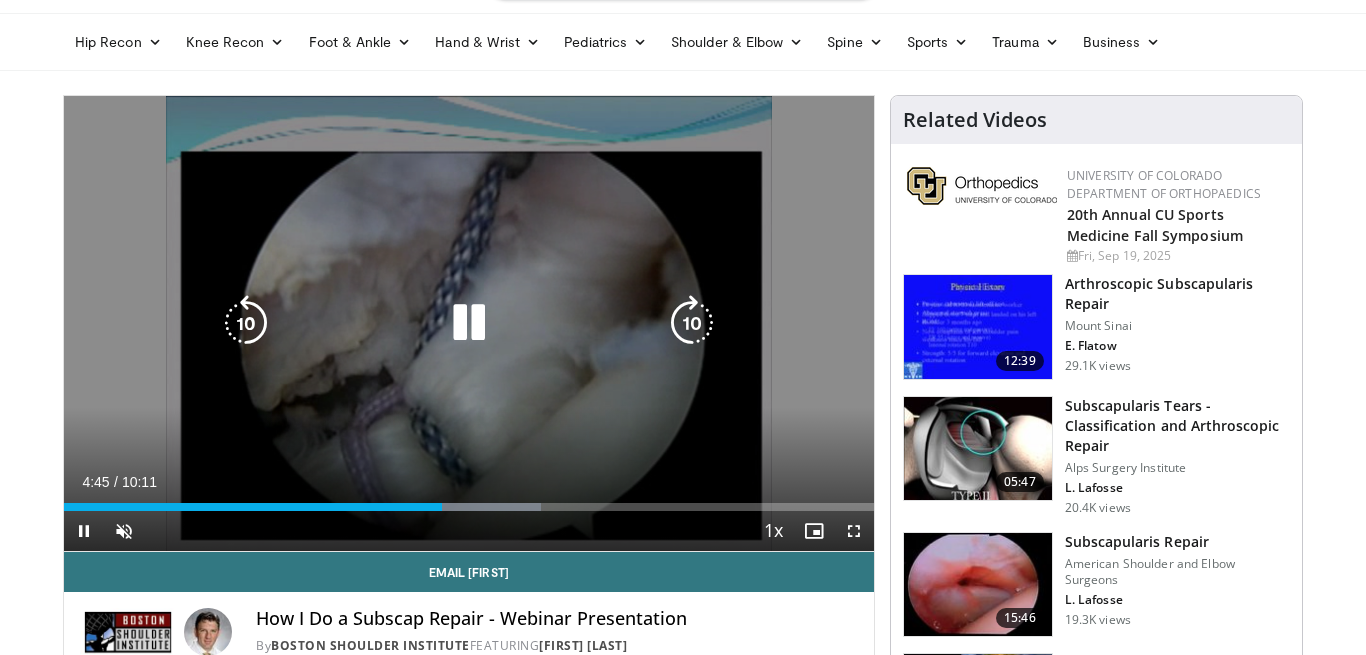 click at bounding box center (469, 323) 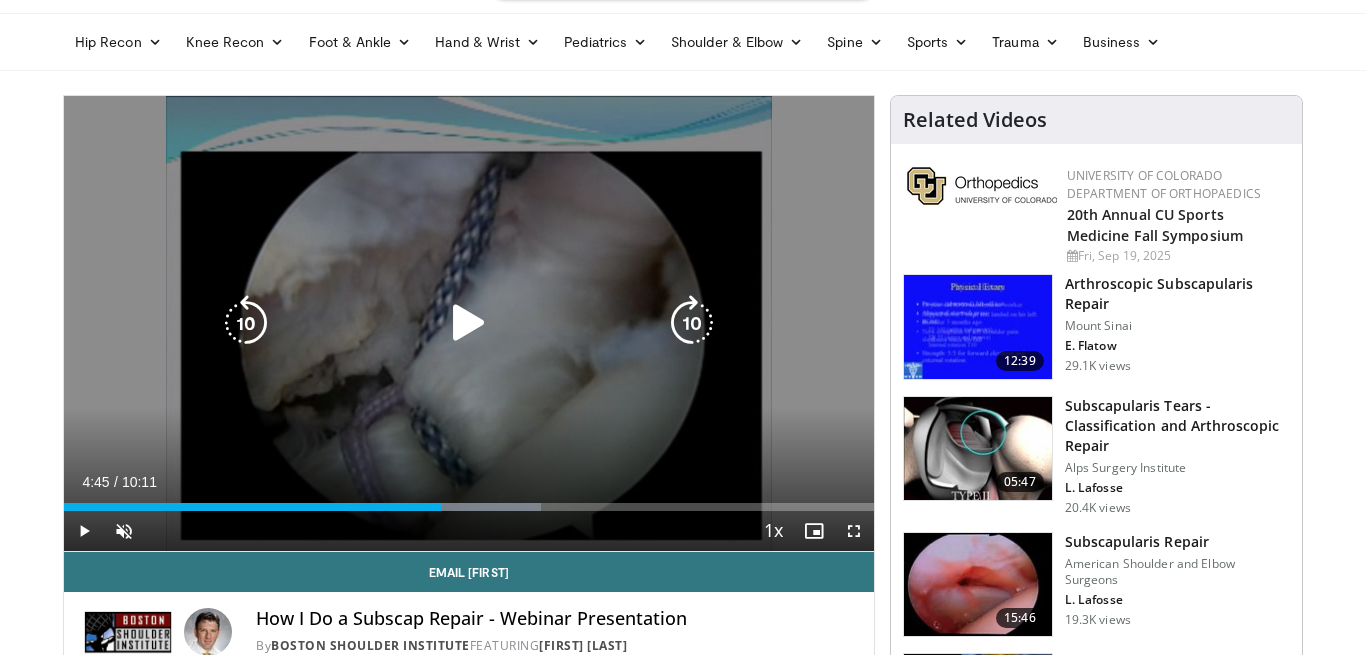 click at bounding box center (469, 323) 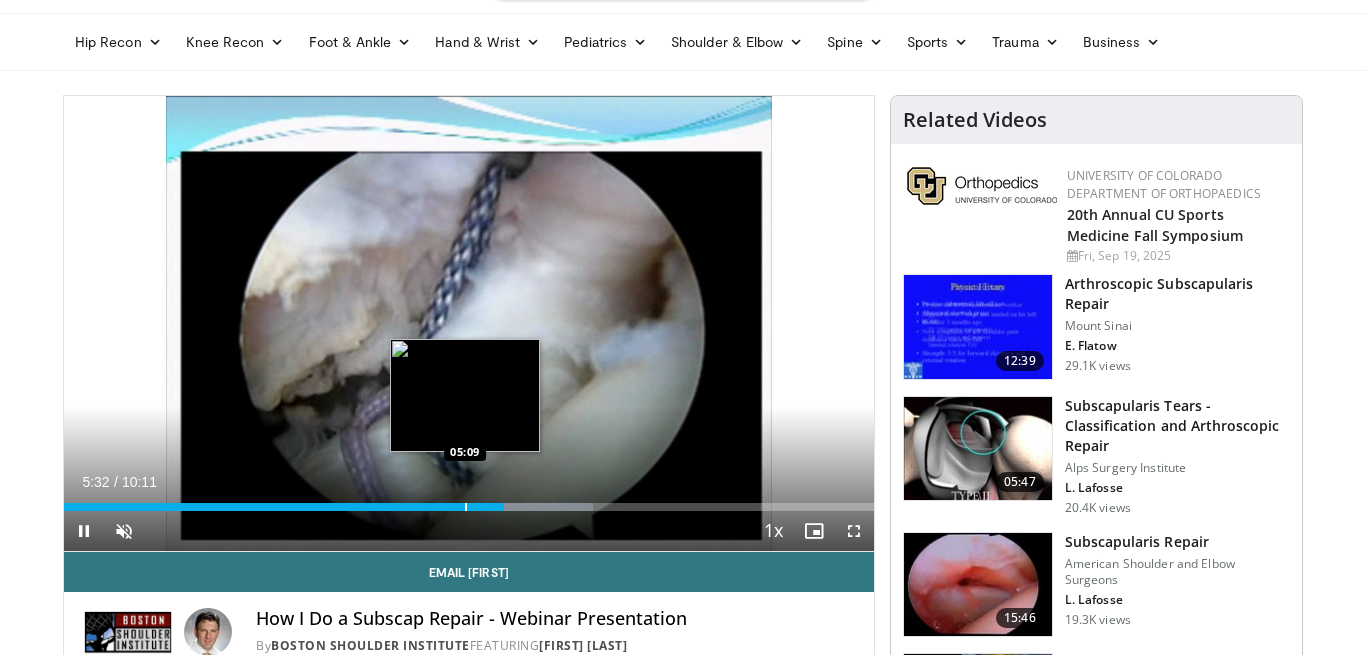 click on "05:32" at bounding box center (284, 507) 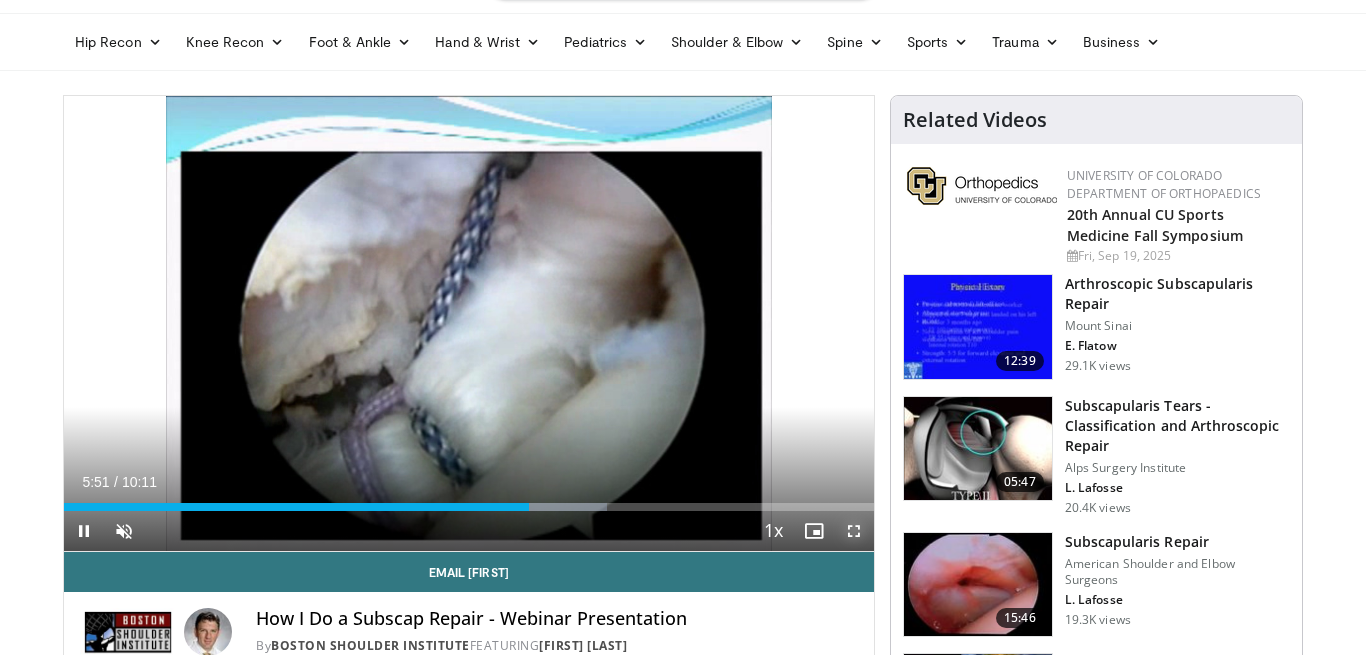 click at bounding box center [854, 531] 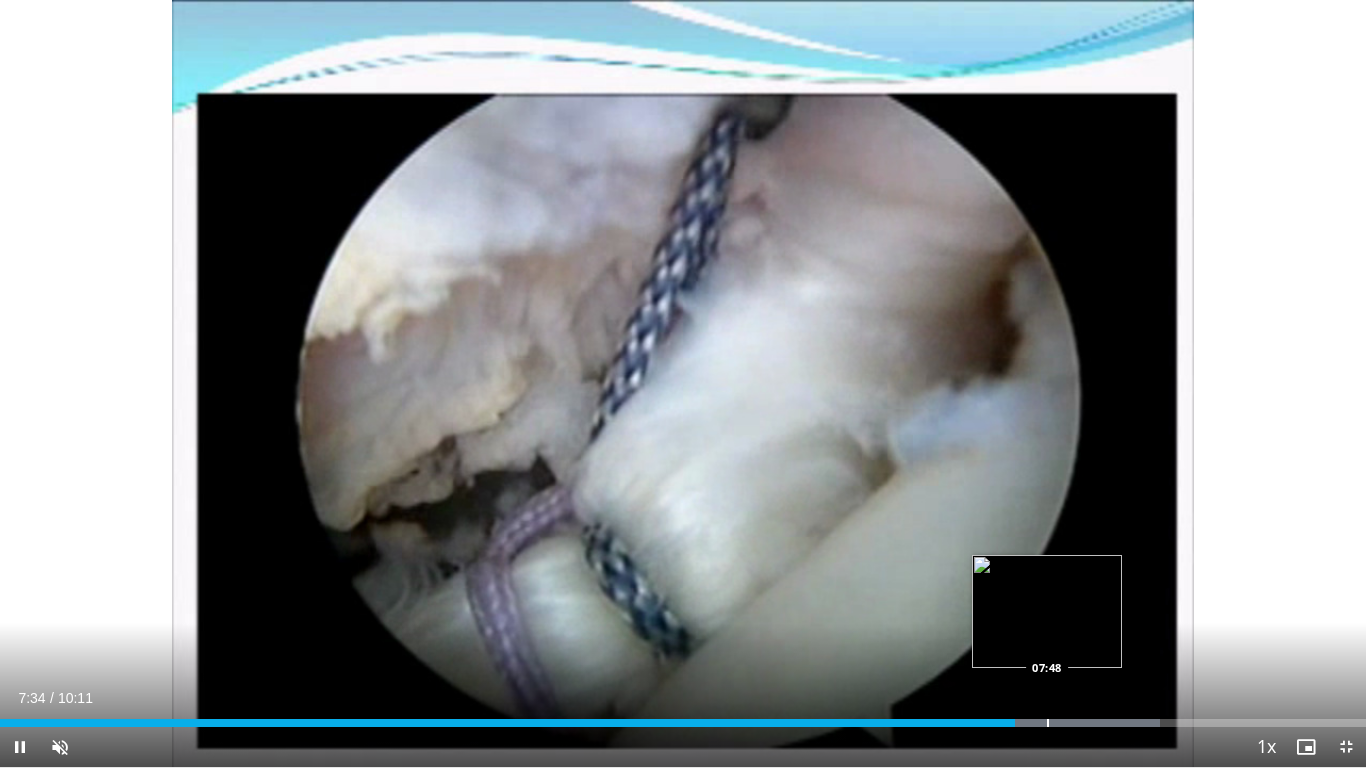 click at bounding box center (1048, 723) 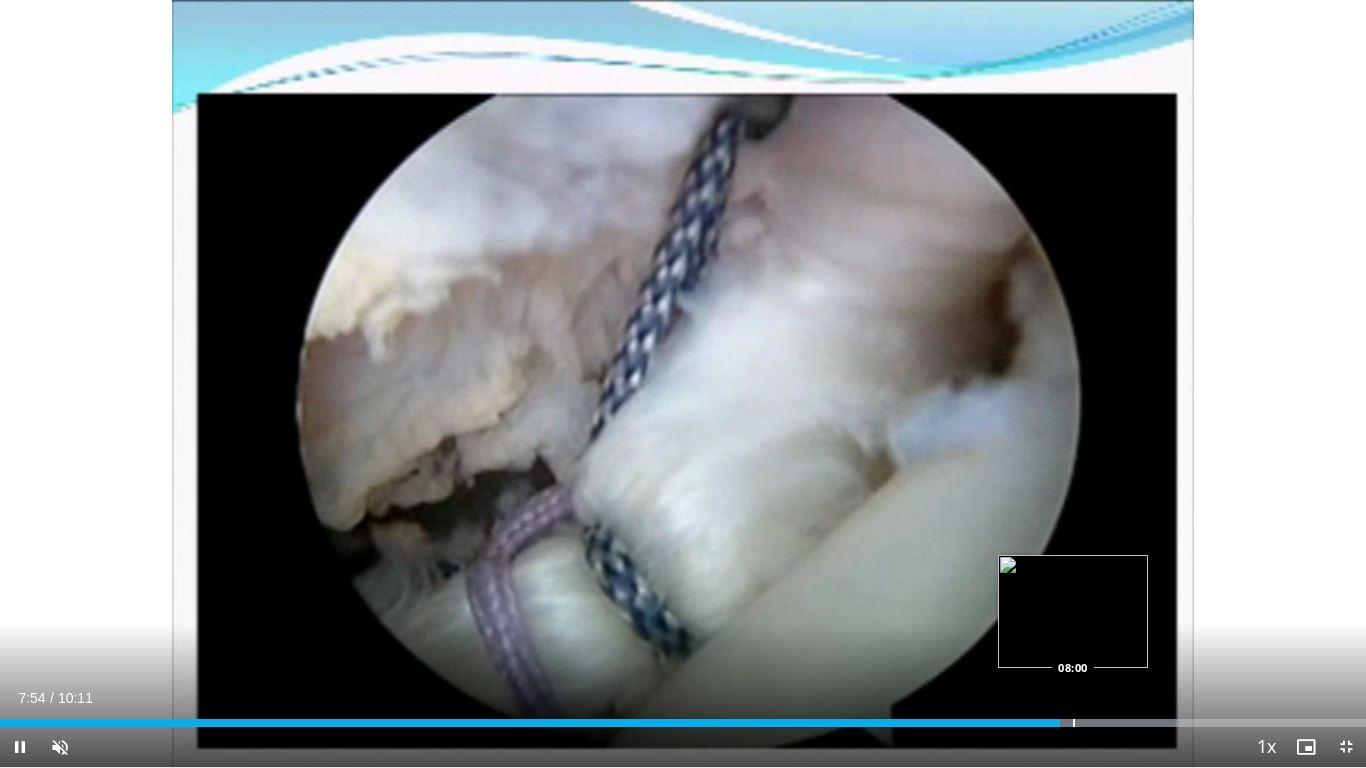 click at bounding box center [1074, 723] 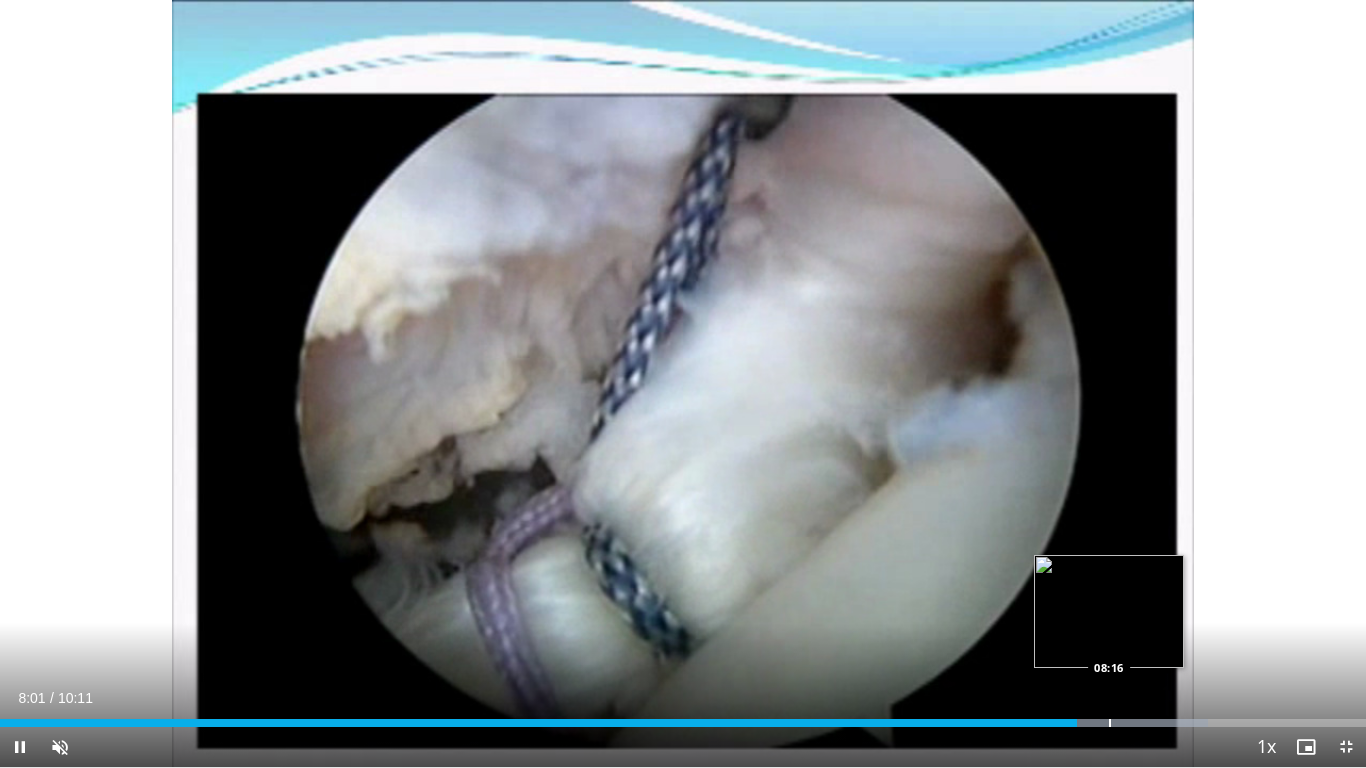 click at bounding box center (1110, 723) 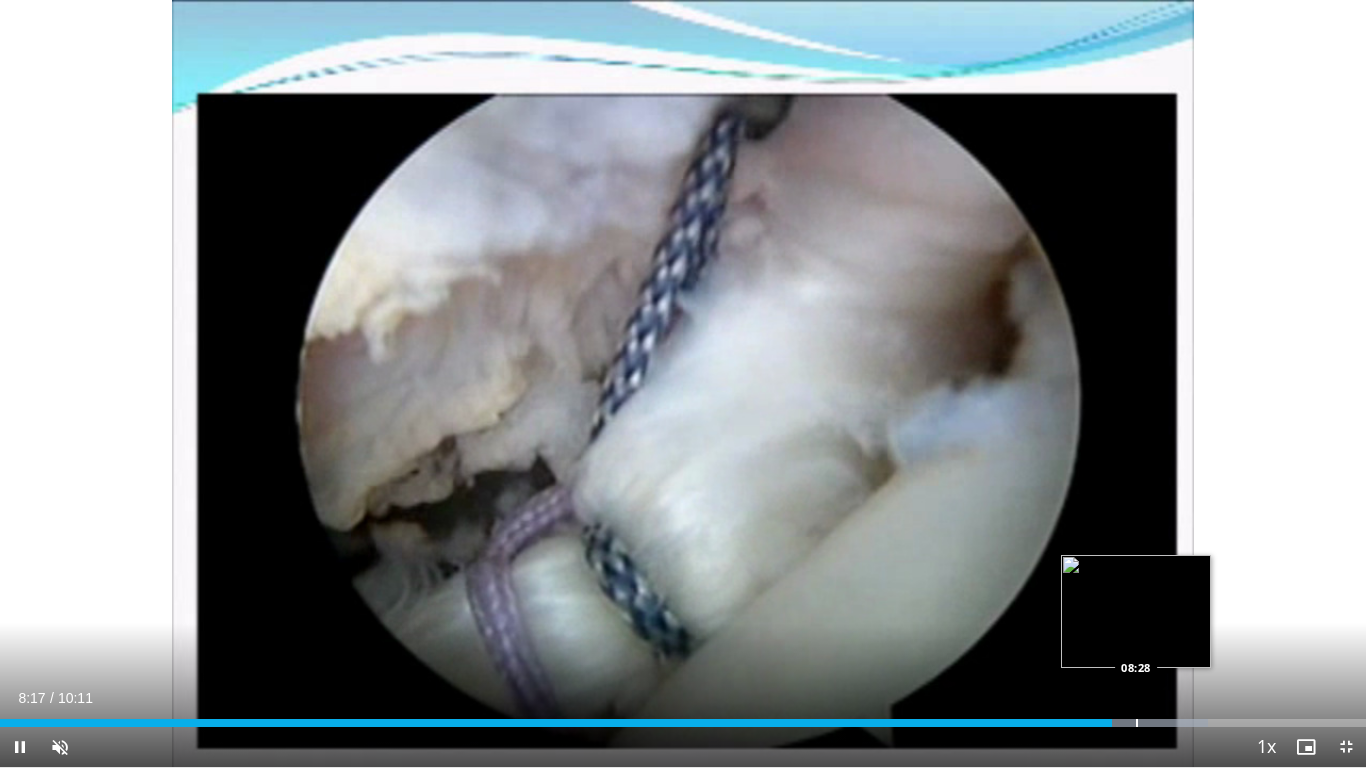 click at bounding box center (1137, 723) 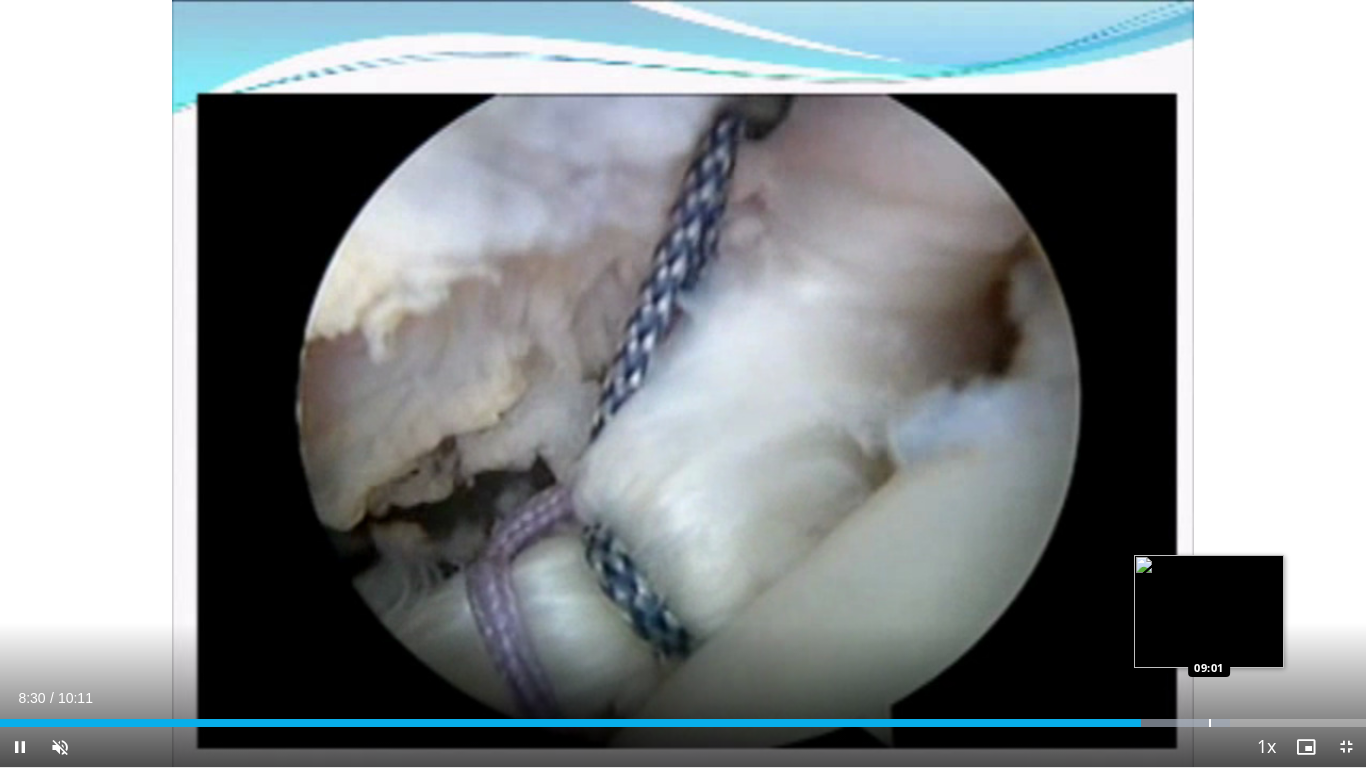 click on "Loaded :  90.04% 08:30 09:01" at bounding box center [683, 717] 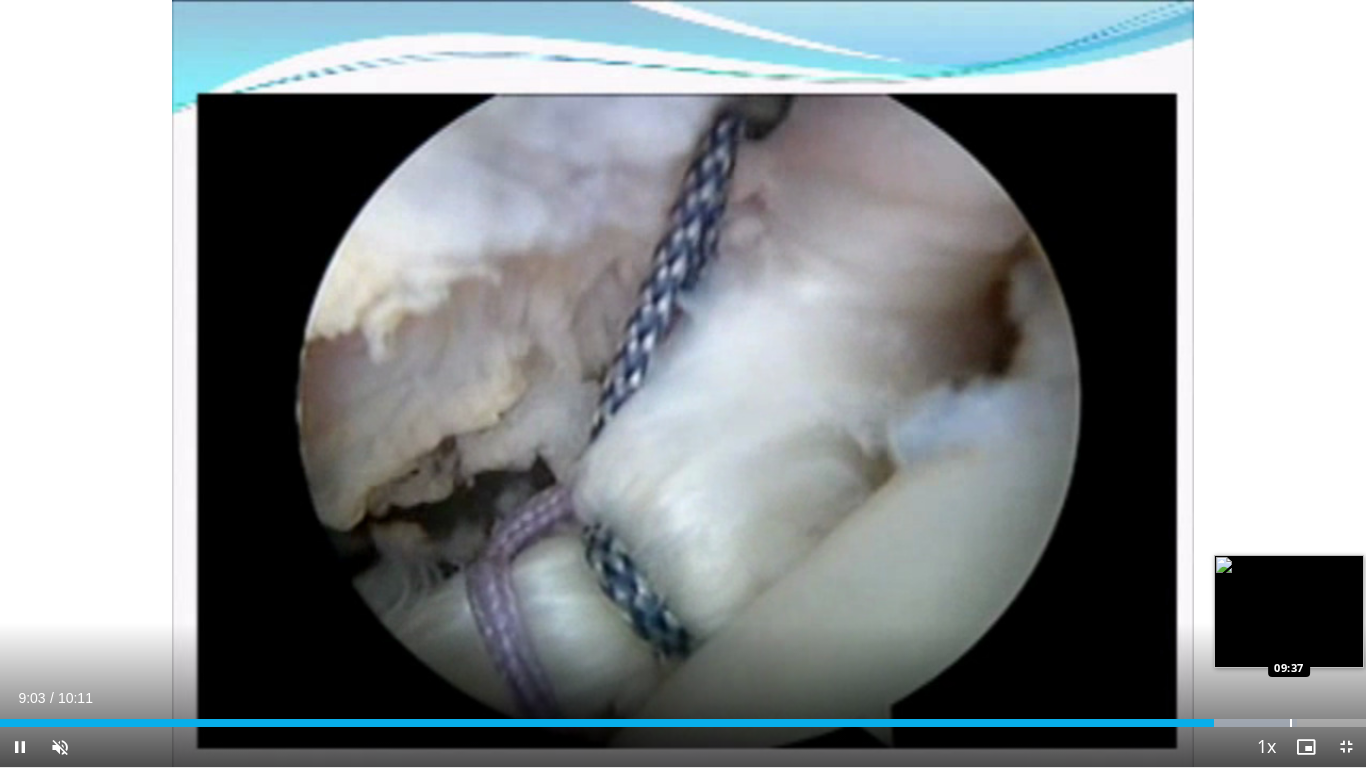 click on "Loaded :  94.95% 09:03 09:37" at bounding box center [683, 717] 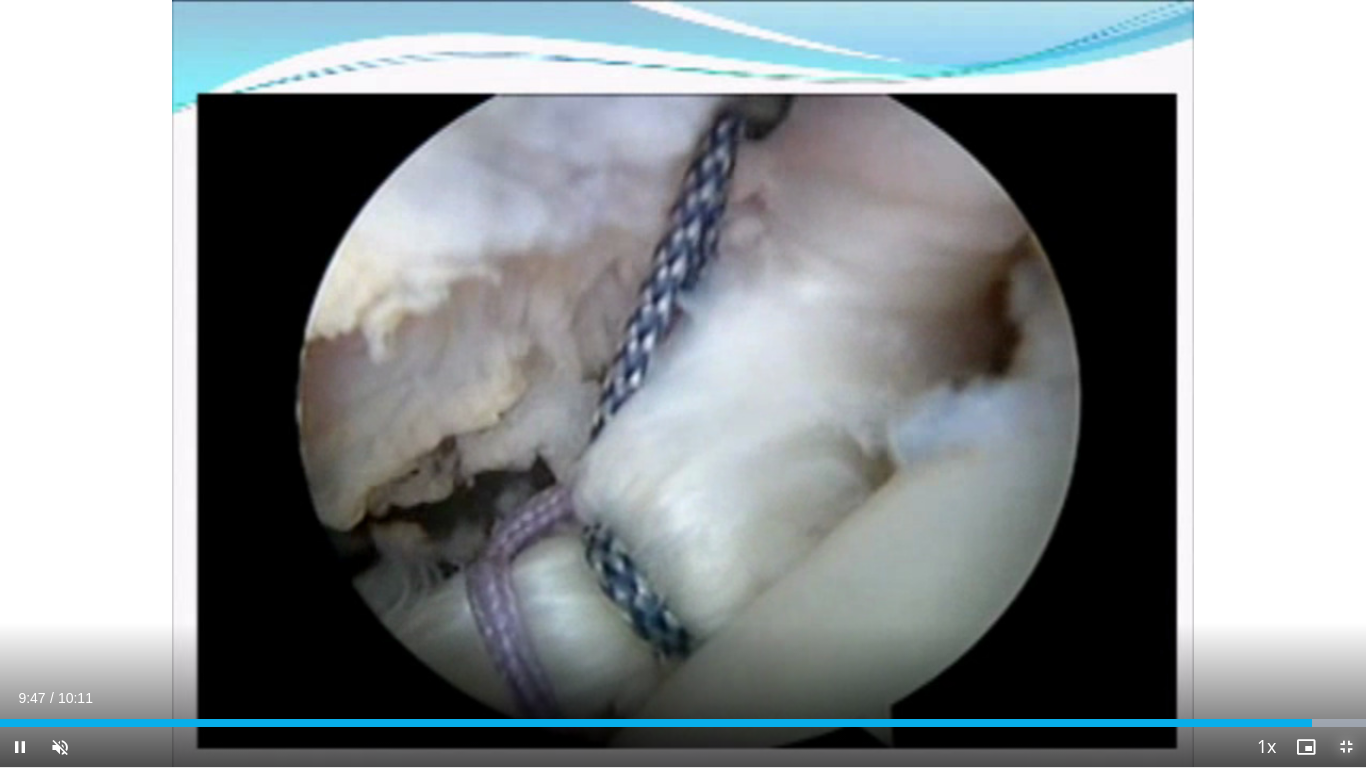 click at bounding box center (1346, 747) 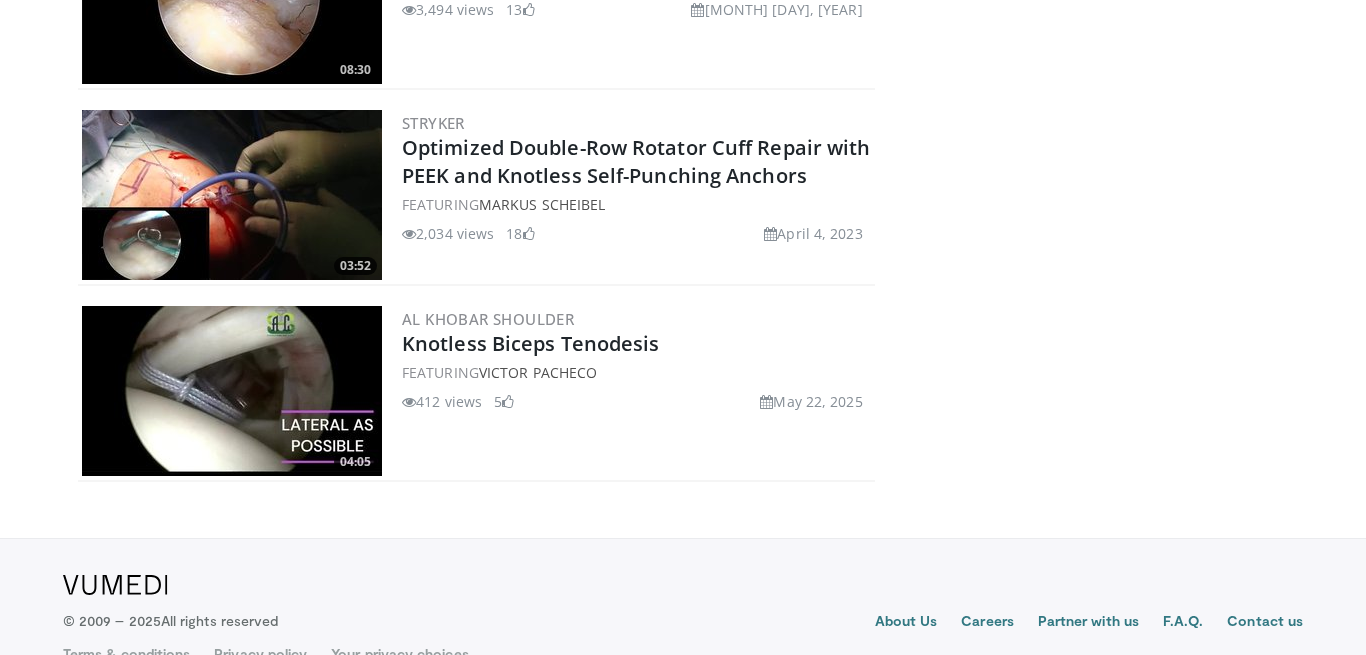 scroll, scrollTop: 2759, scrollLeft: 0, axis: vertical 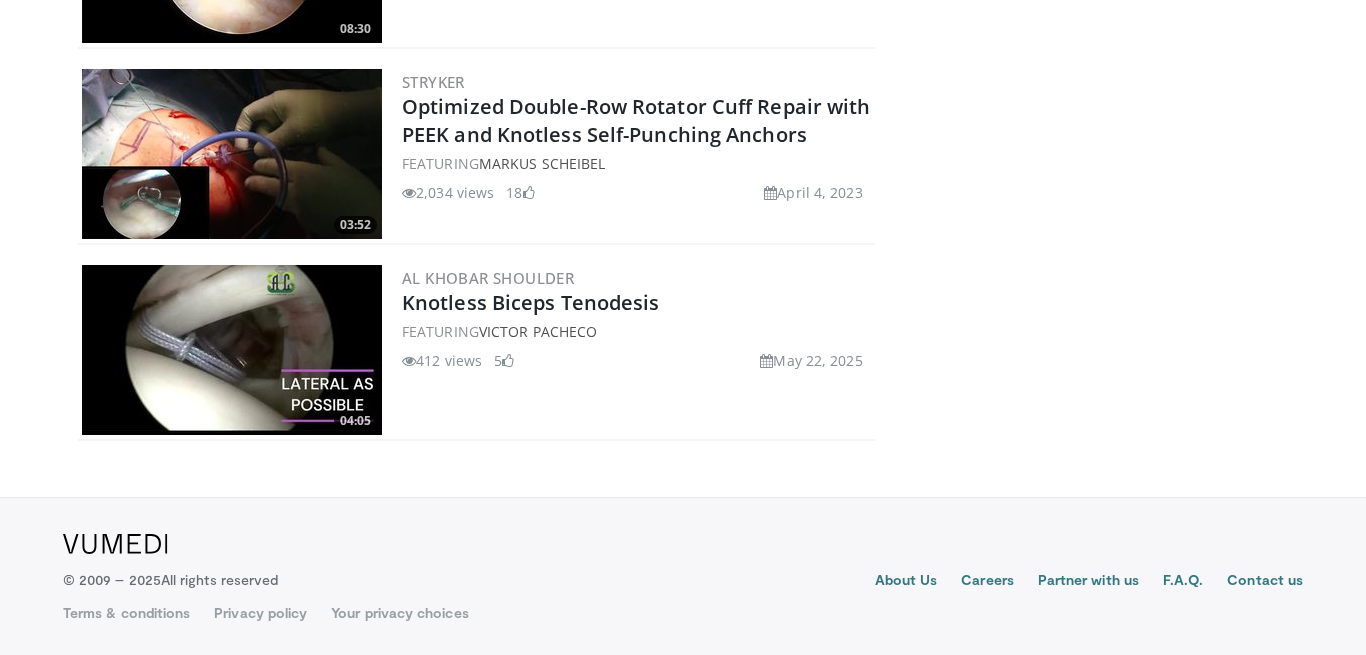 click at bounding box center (232, 350) 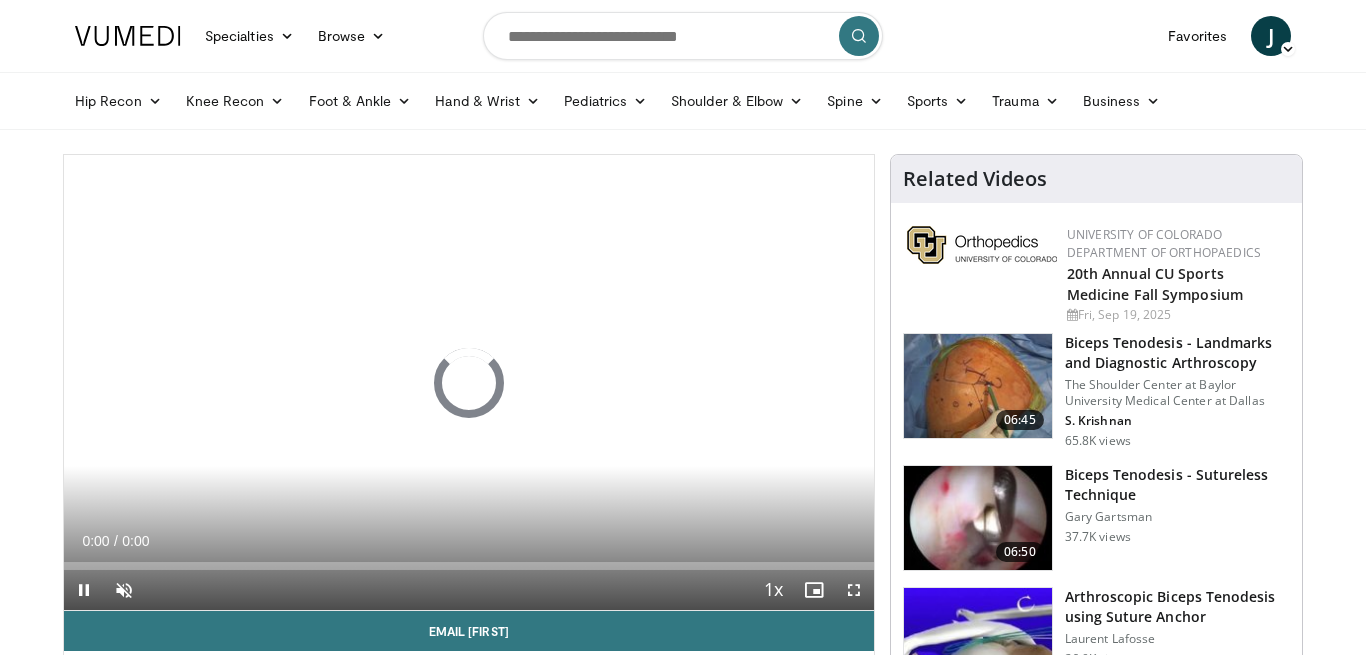 scroll, scrollTop: 0, scrollLeft: 0, axis: both 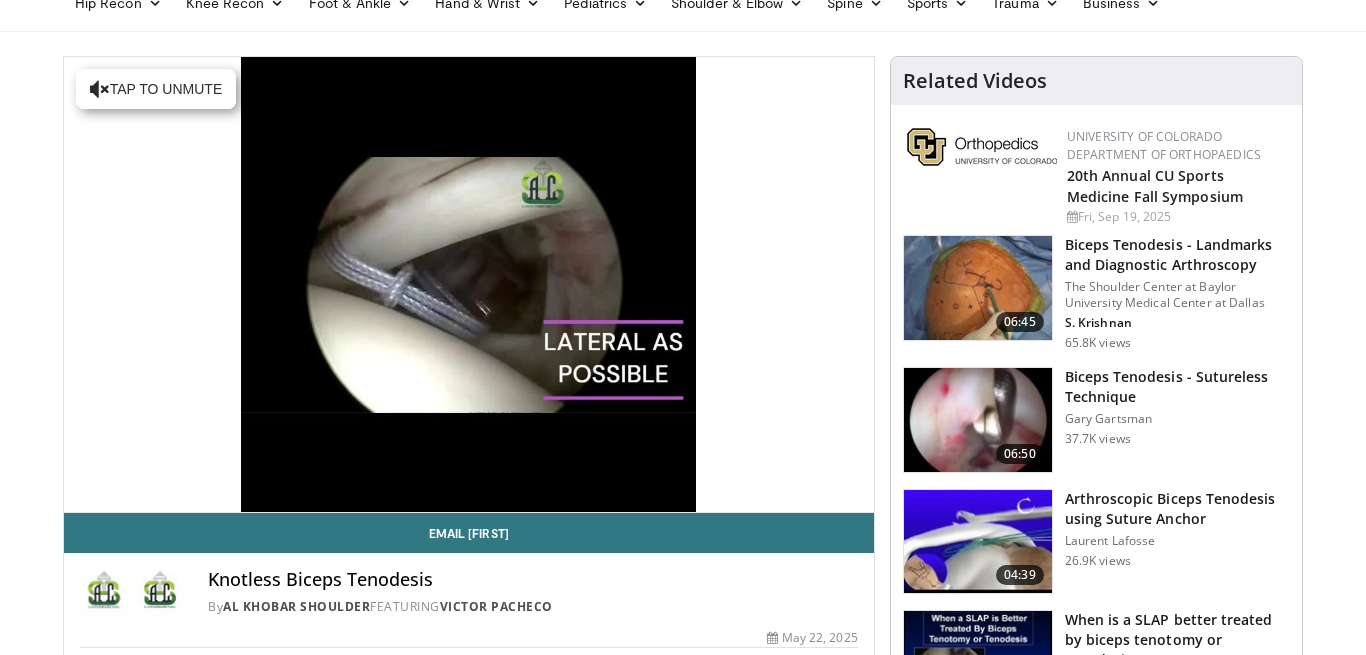 click on "10 seconds
Tap to unmute" at bounding box center [469, 284] 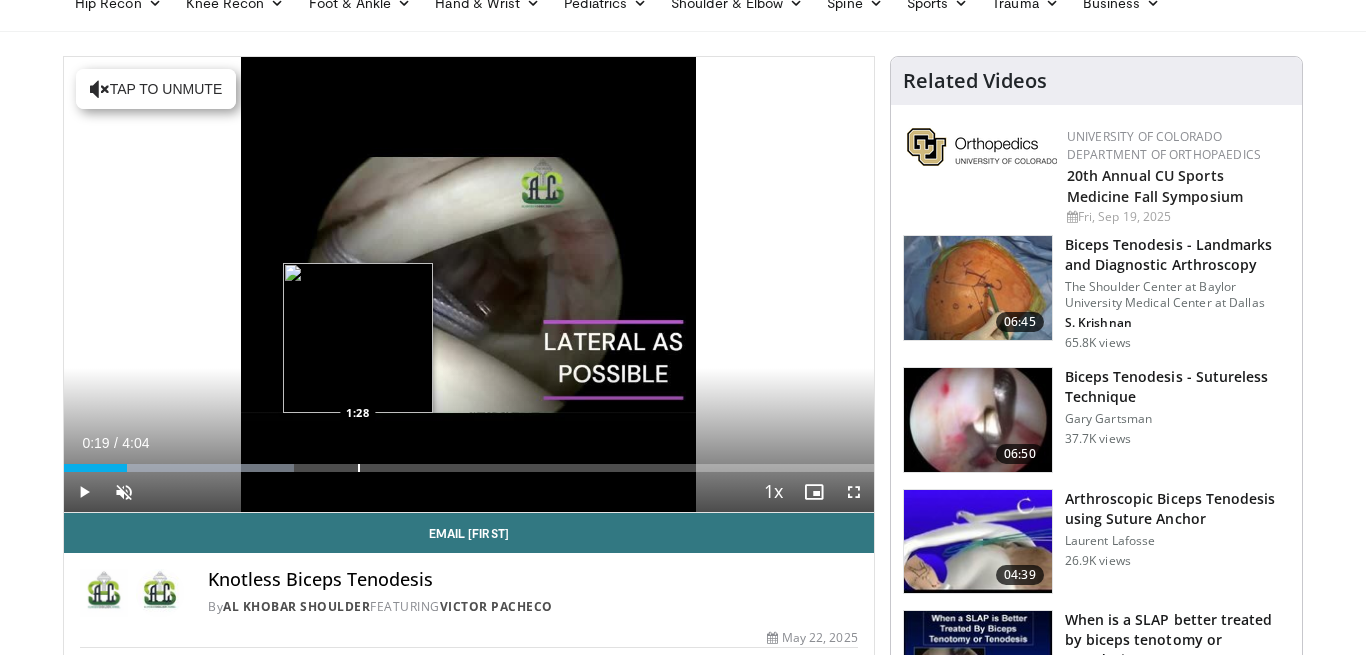 click at bounding box center [359, 468] 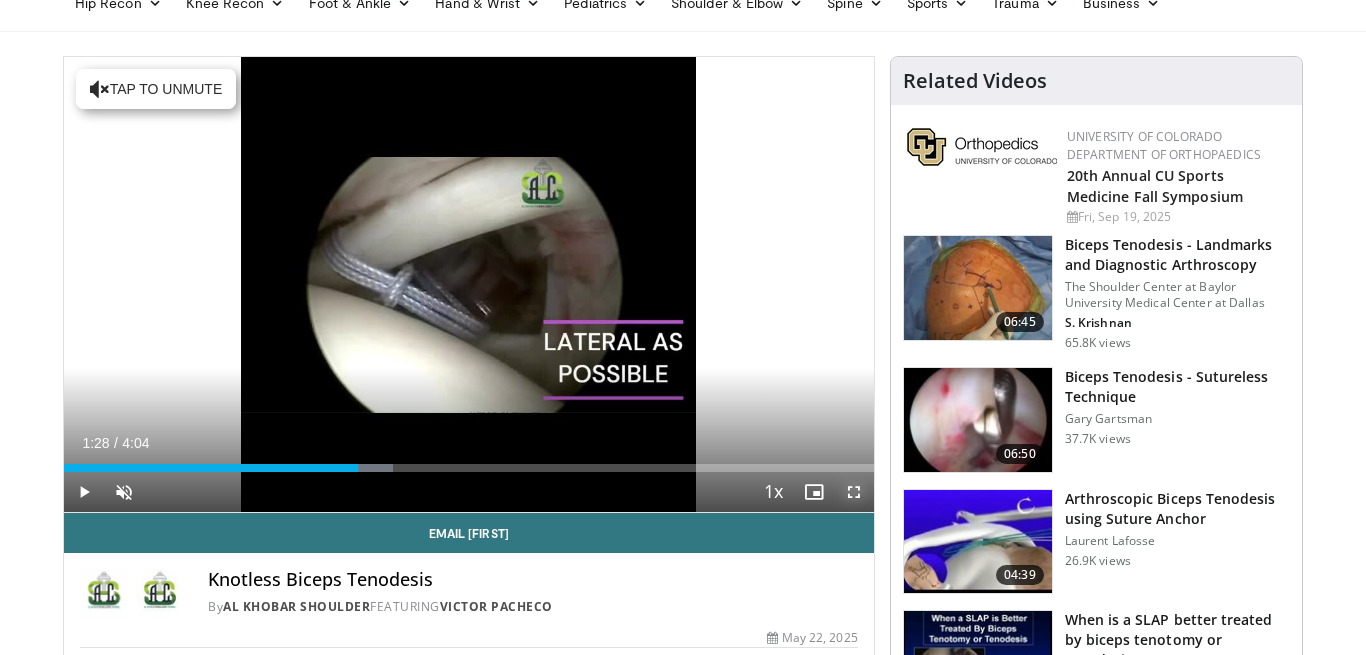 click at bounding box center [854, 492] 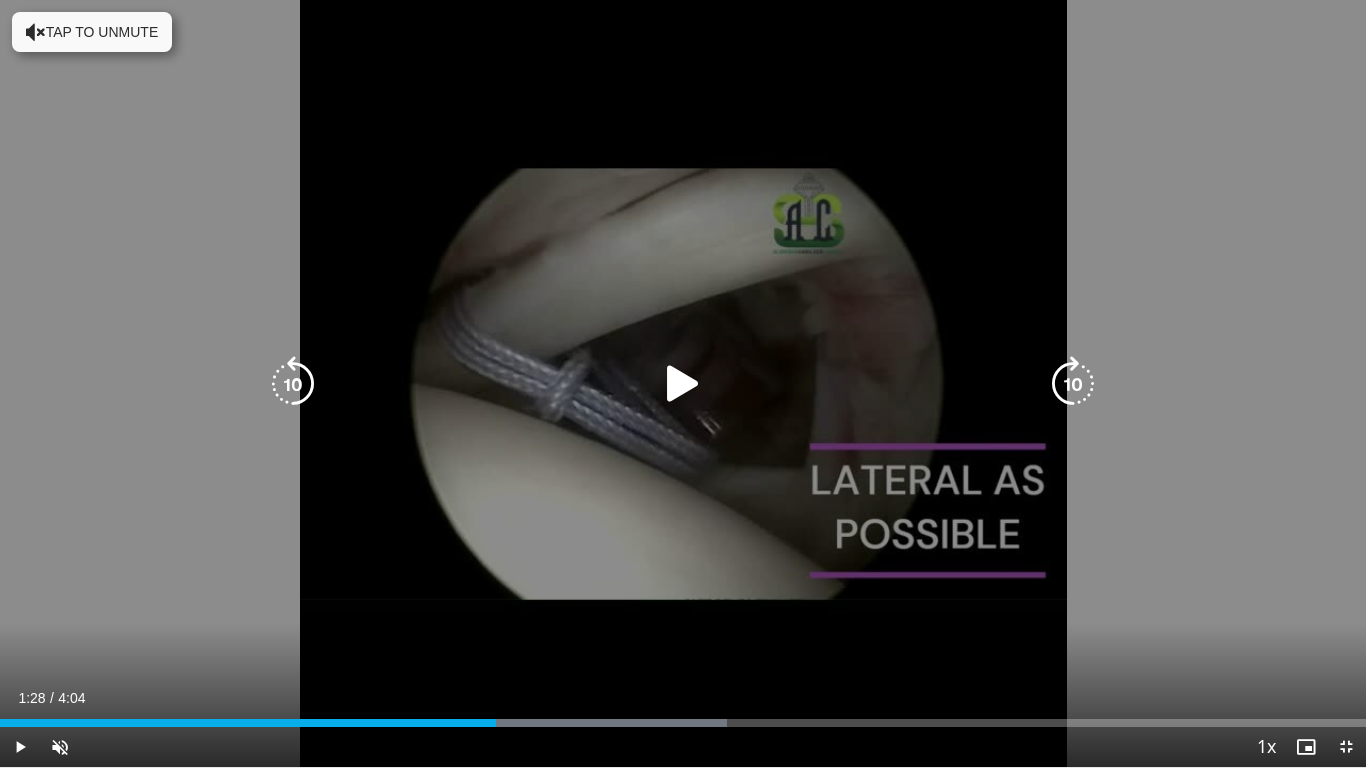 click at bounding box center [683, 384] 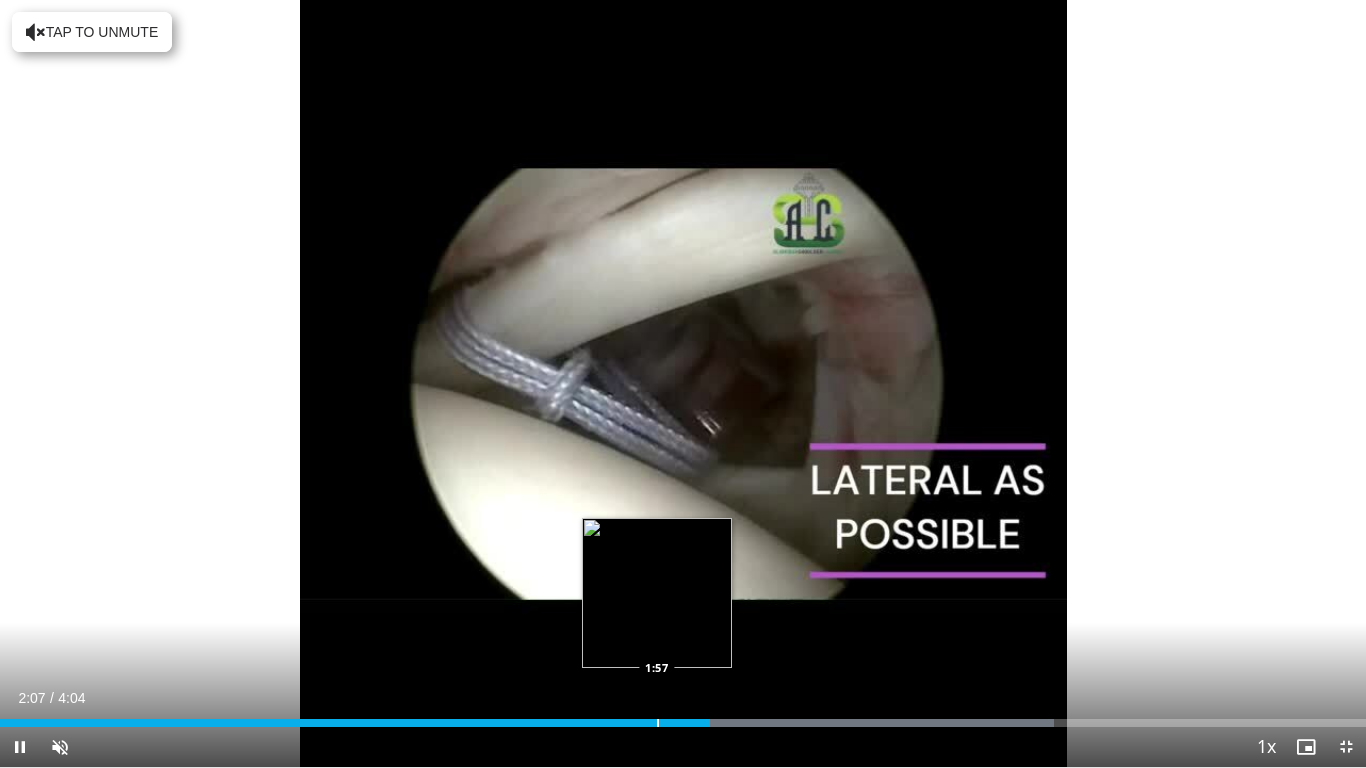 click on "Loaded :  77.13% 2:07 1:57" at bounding box center [683, 717] 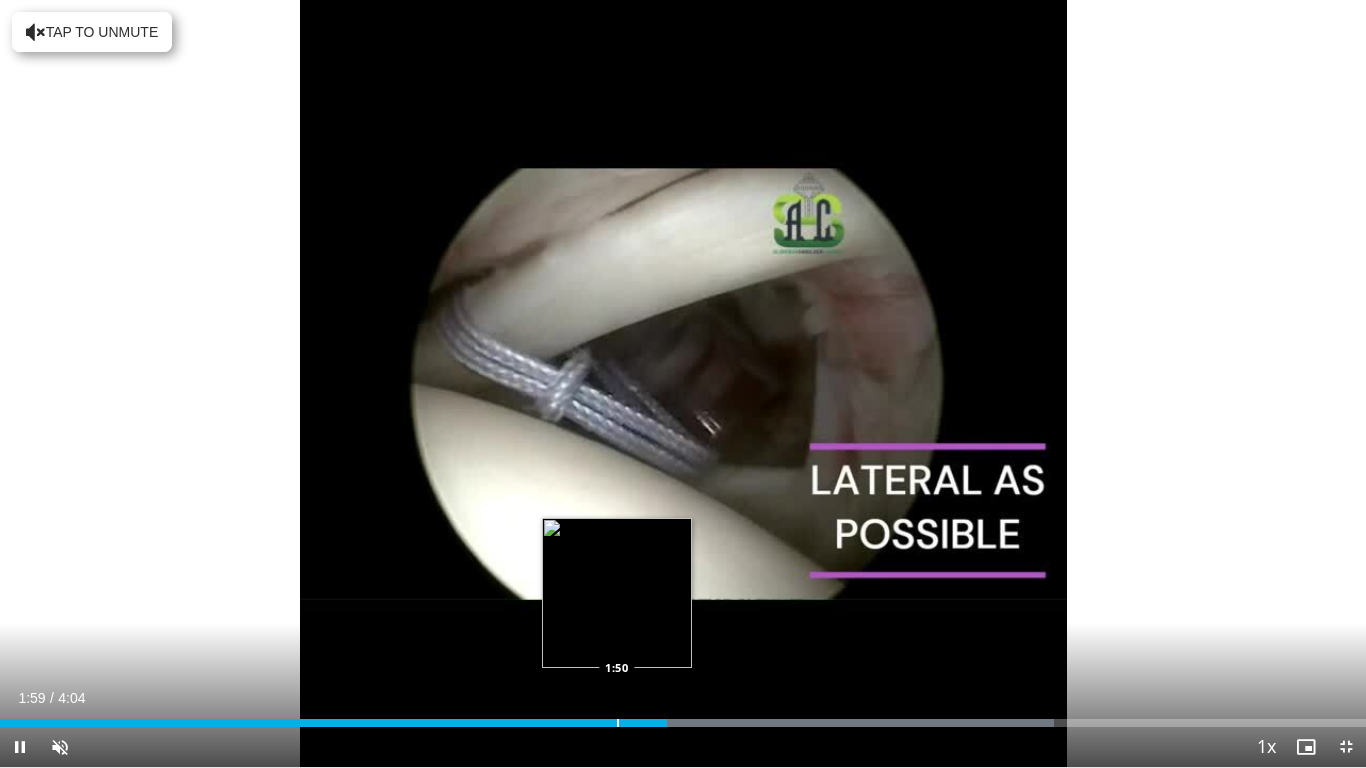 click on "Loaded :  77.13% 1:59 1:50" at bounding box center [683, 717] 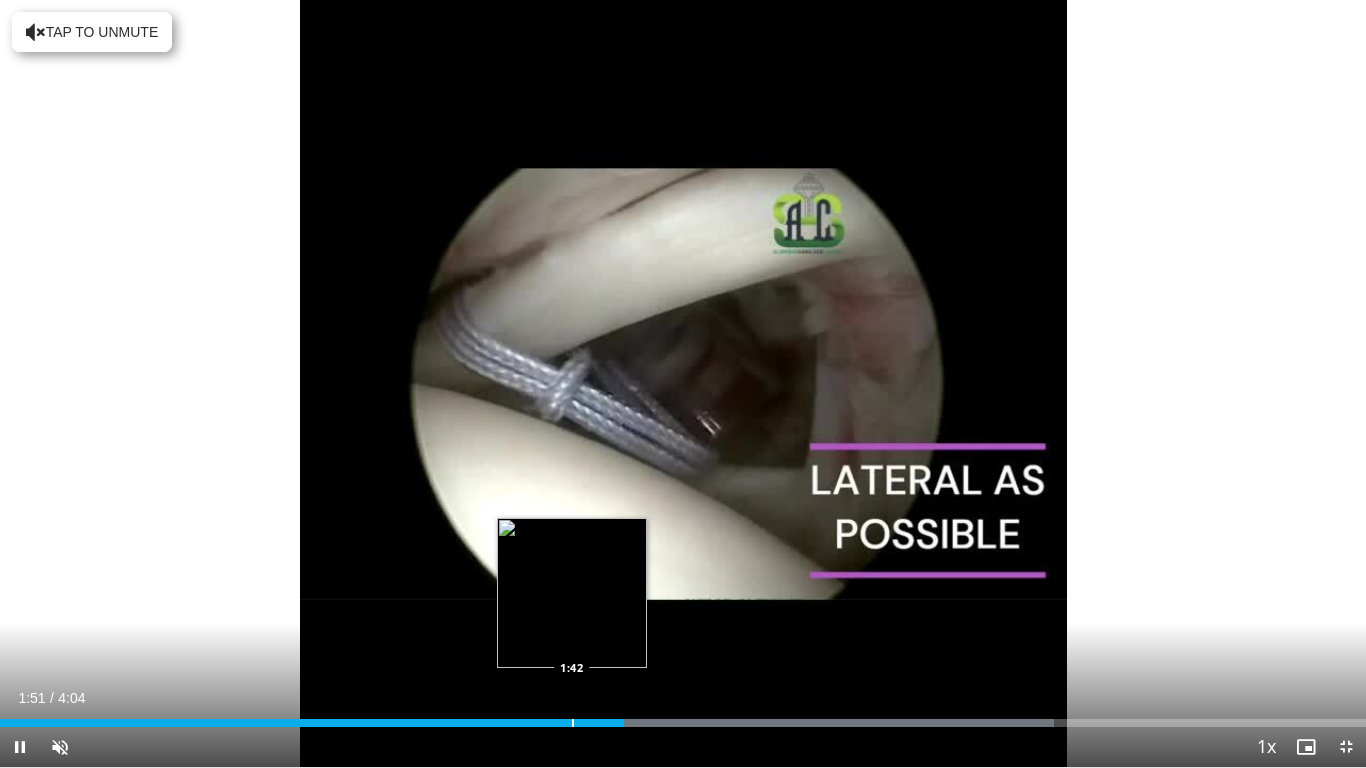 click at bounding box center (573, 723) 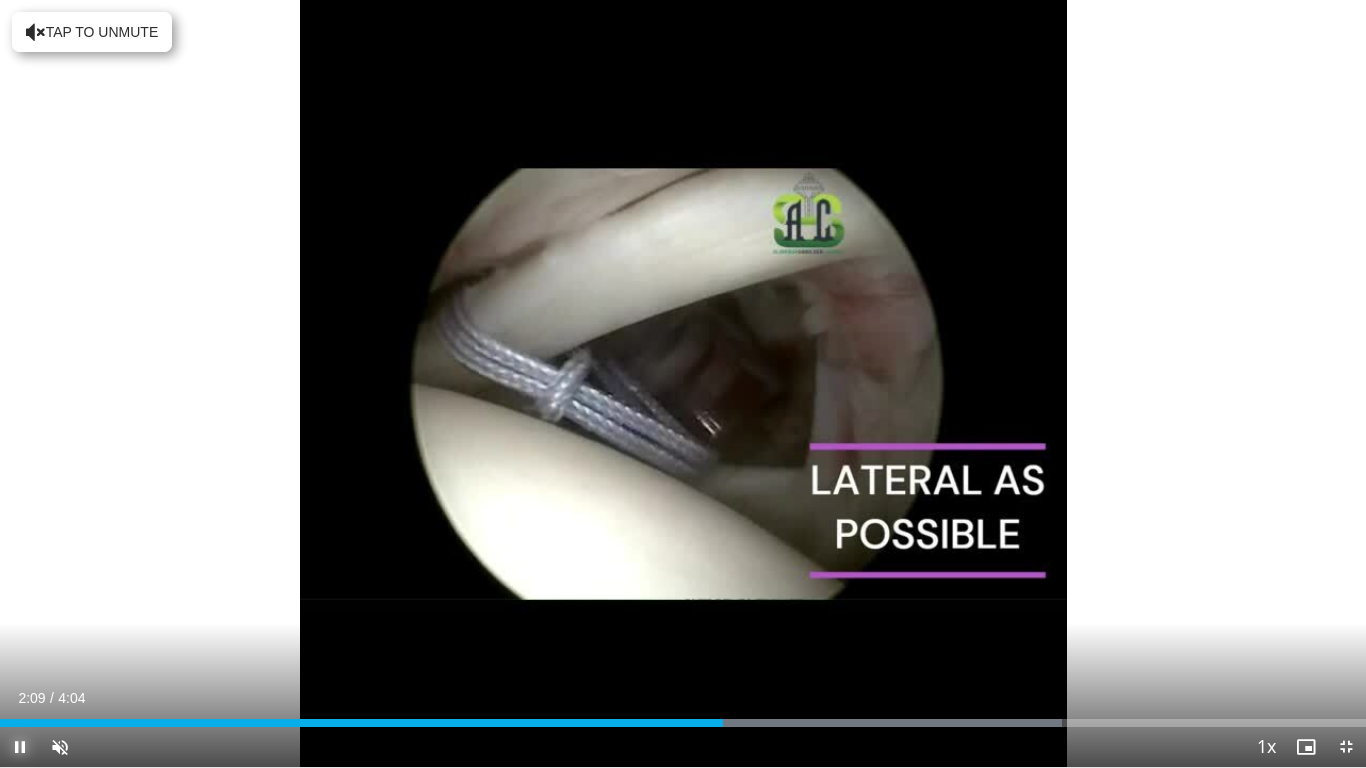 click at bounding box center (20, 747) 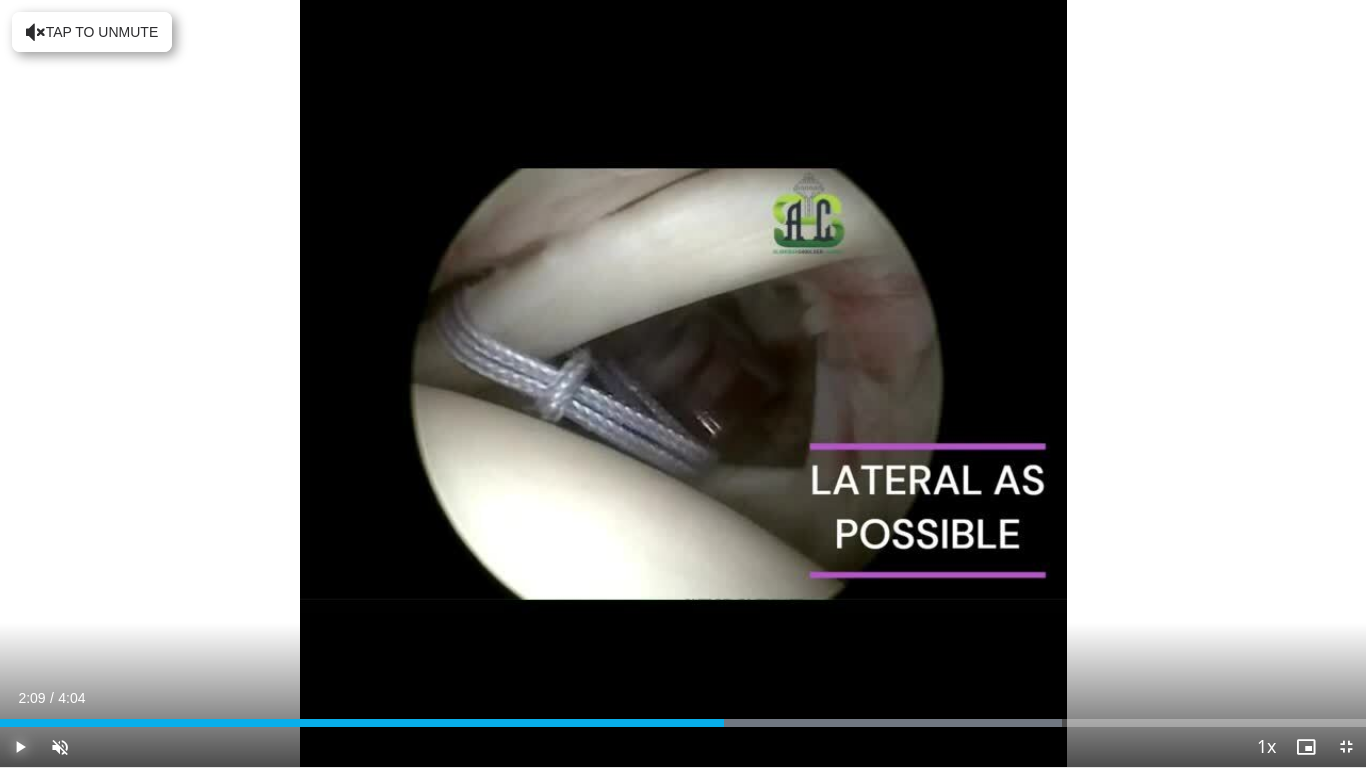 click at bounding box center (20, 747) 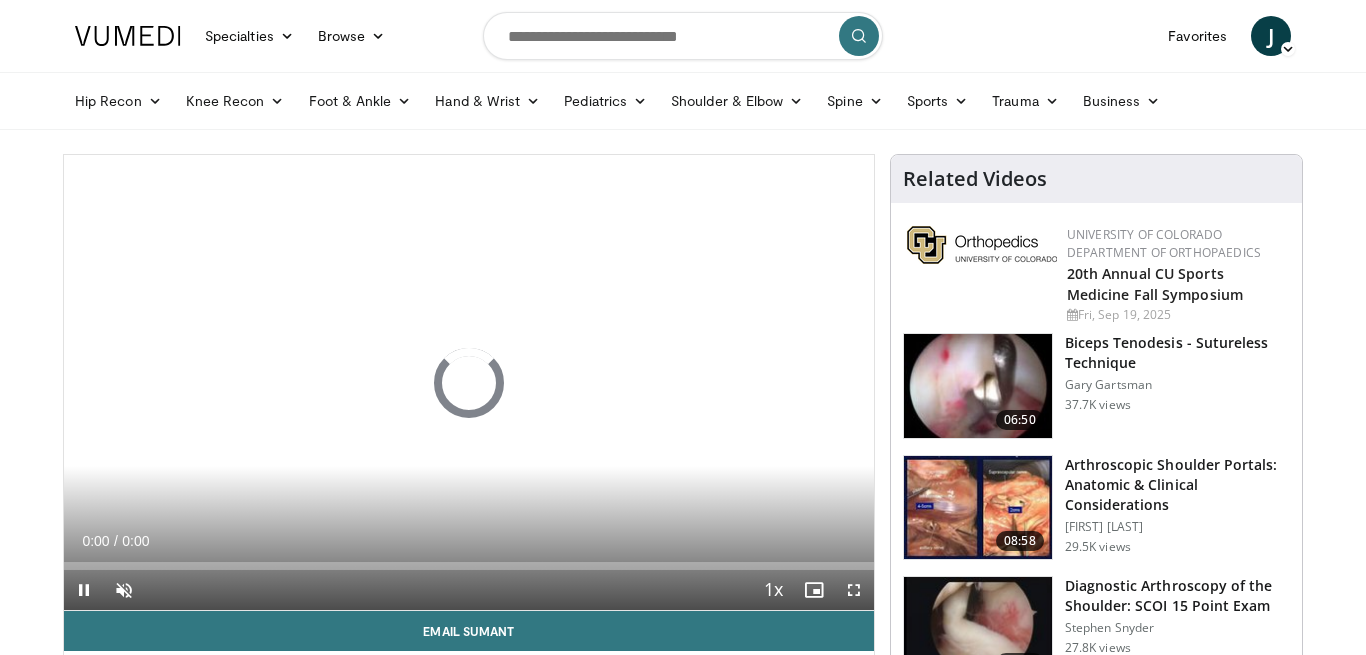 scroll, scrollTop: 0, scrollLeft: 0, axis: both 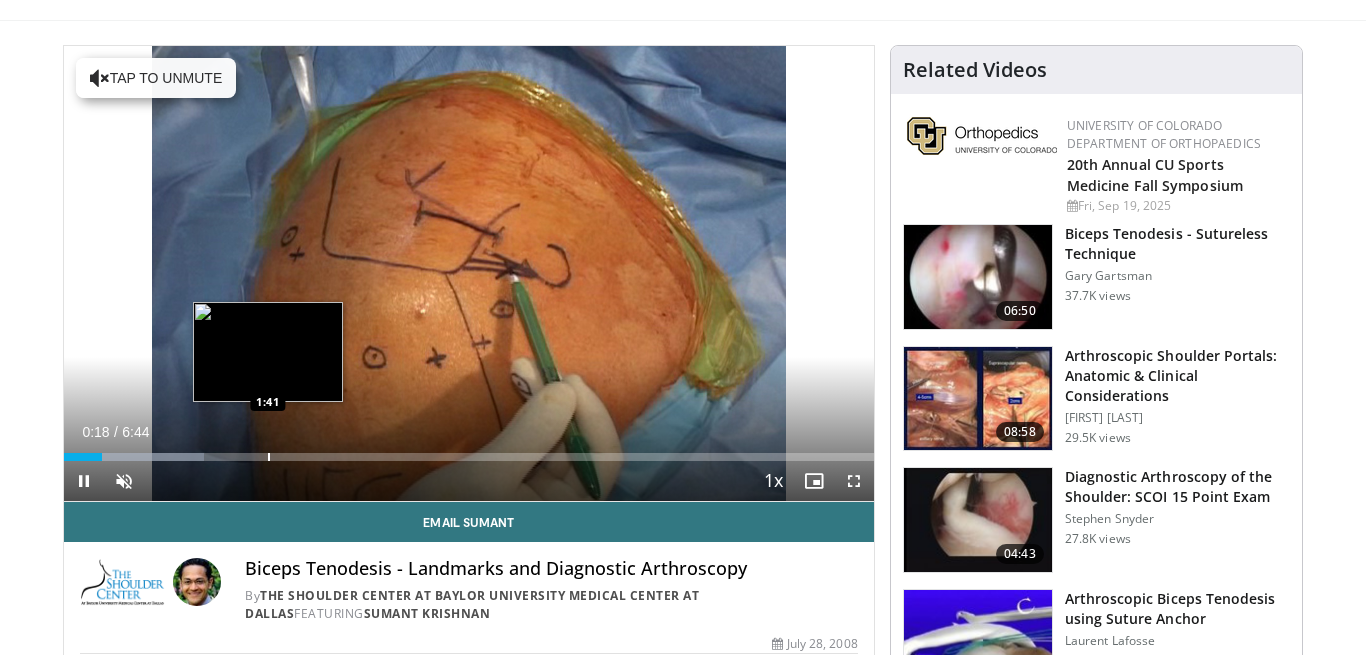click on "10 seconds
Tap to unmute" at bounding box center [469, 273] 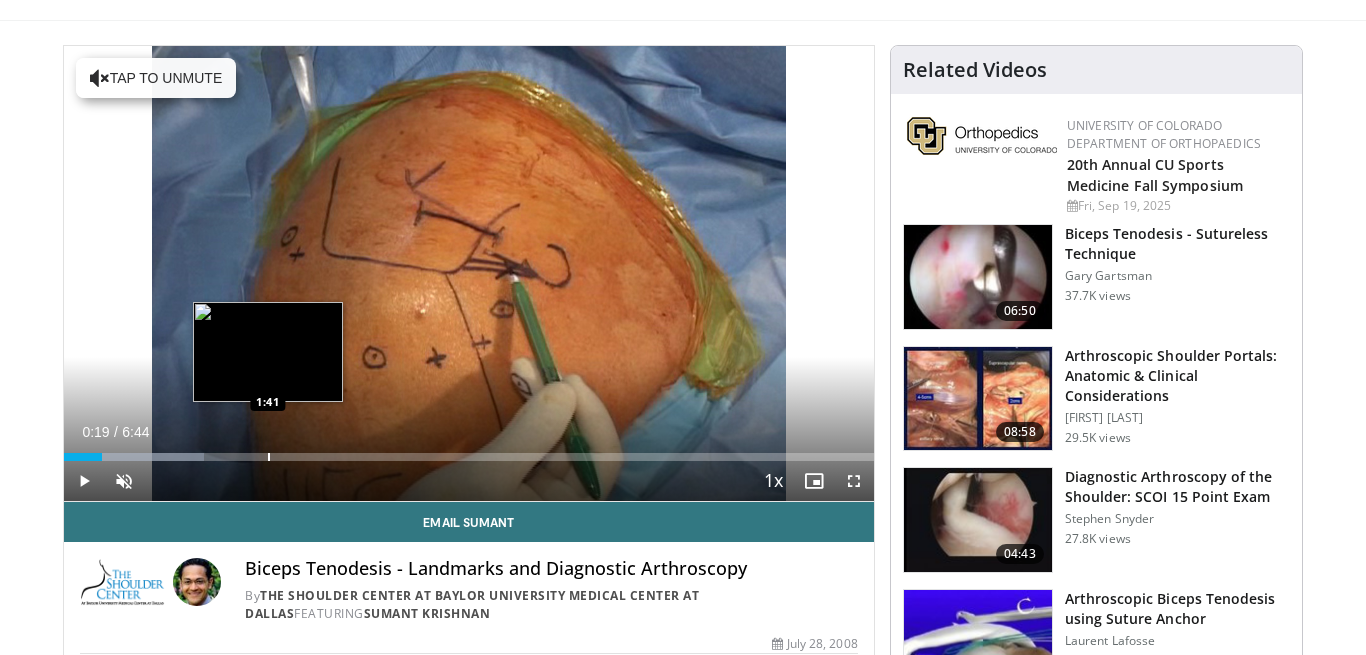 click on "Loaded :  17.23% 0:19 1:41" at bounding box center (469, 451) 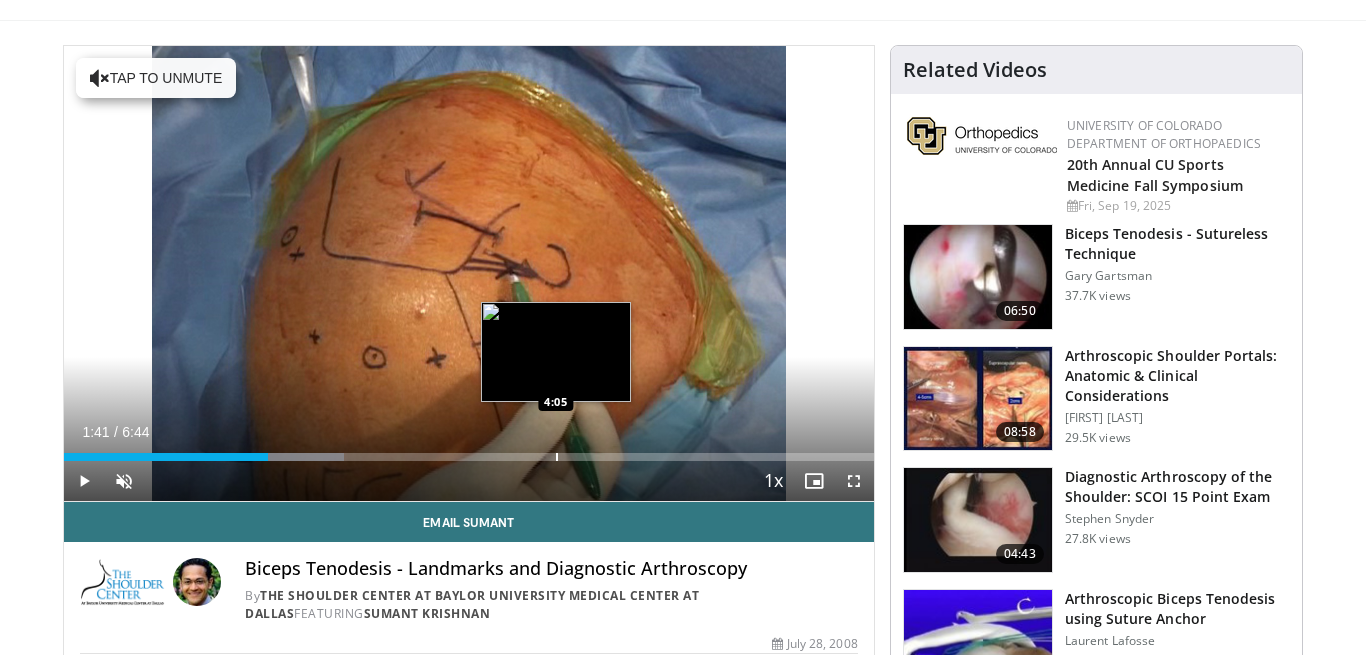 click at bounding box center [557, 457] 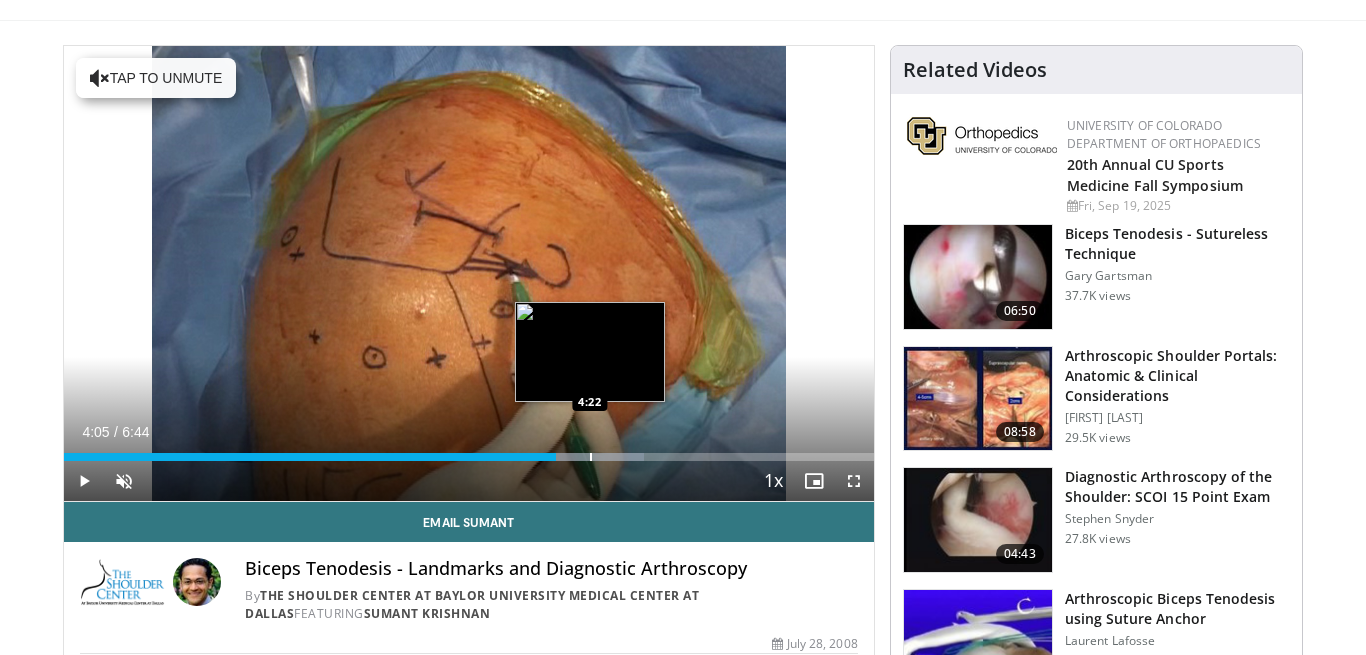 click at bounding box center [591, 457] 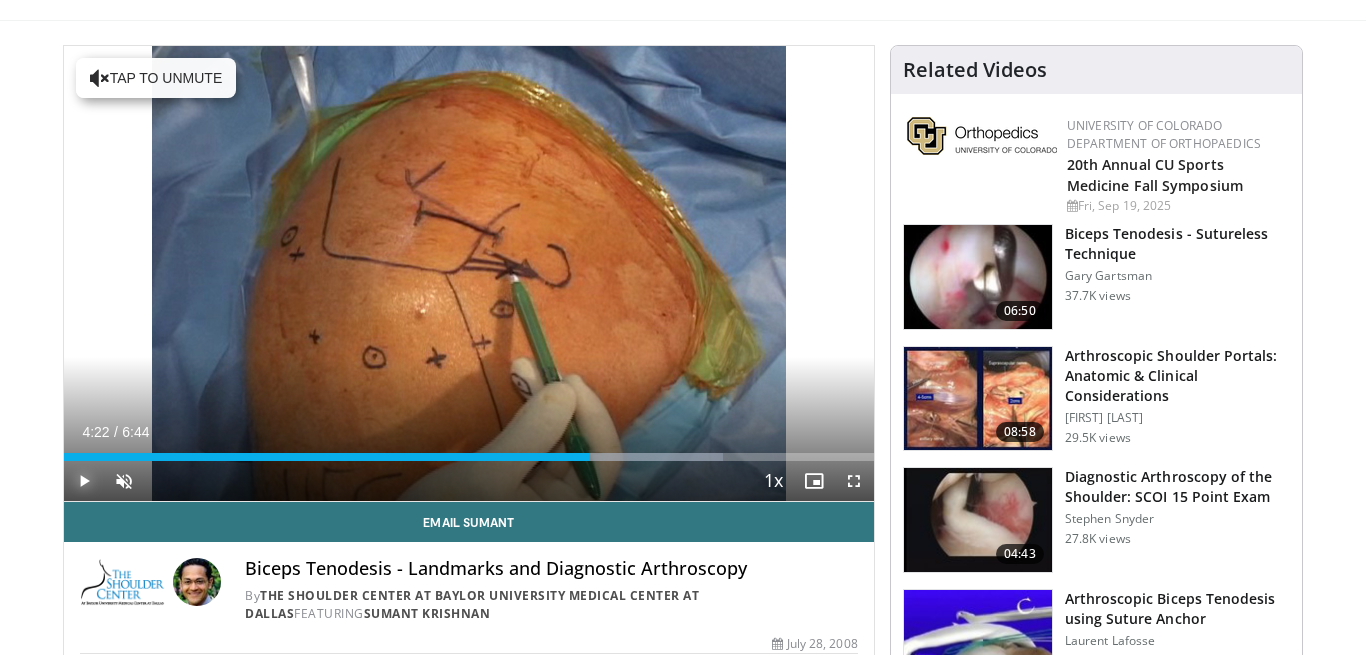 click at bounding box center (84, 481) 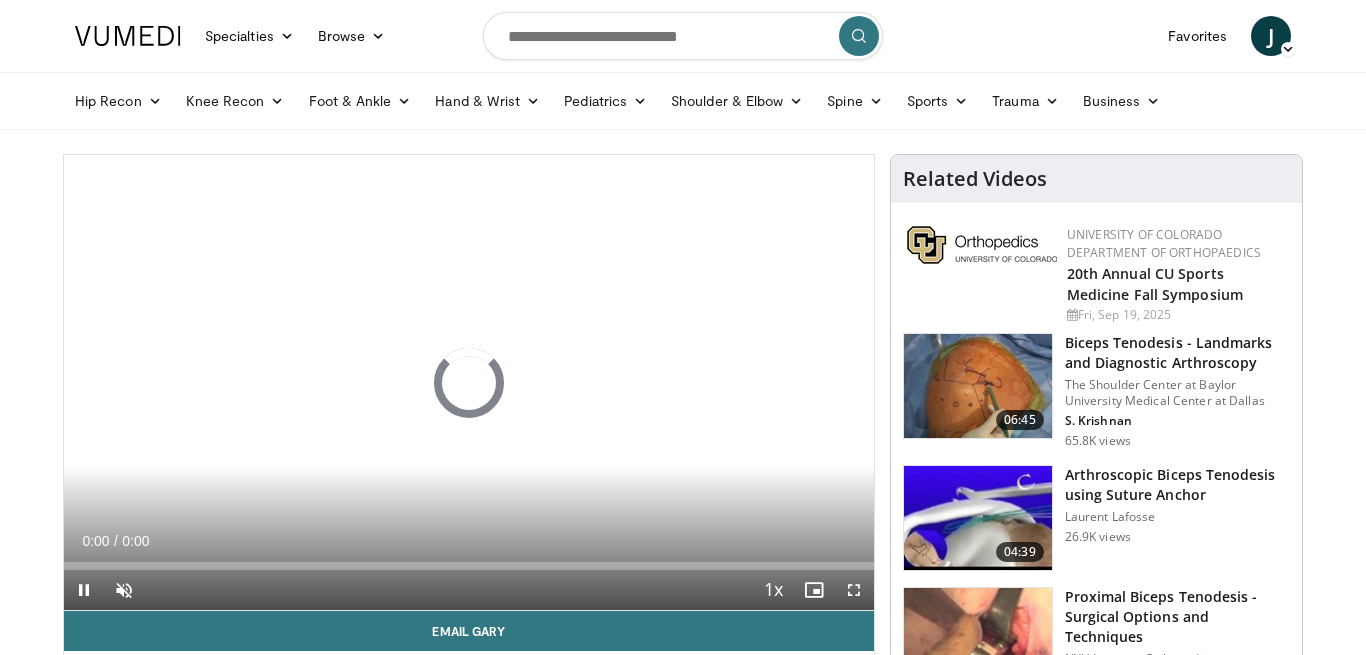 scroll, scrollTop: 0, scrollLeft: 0, axis: both 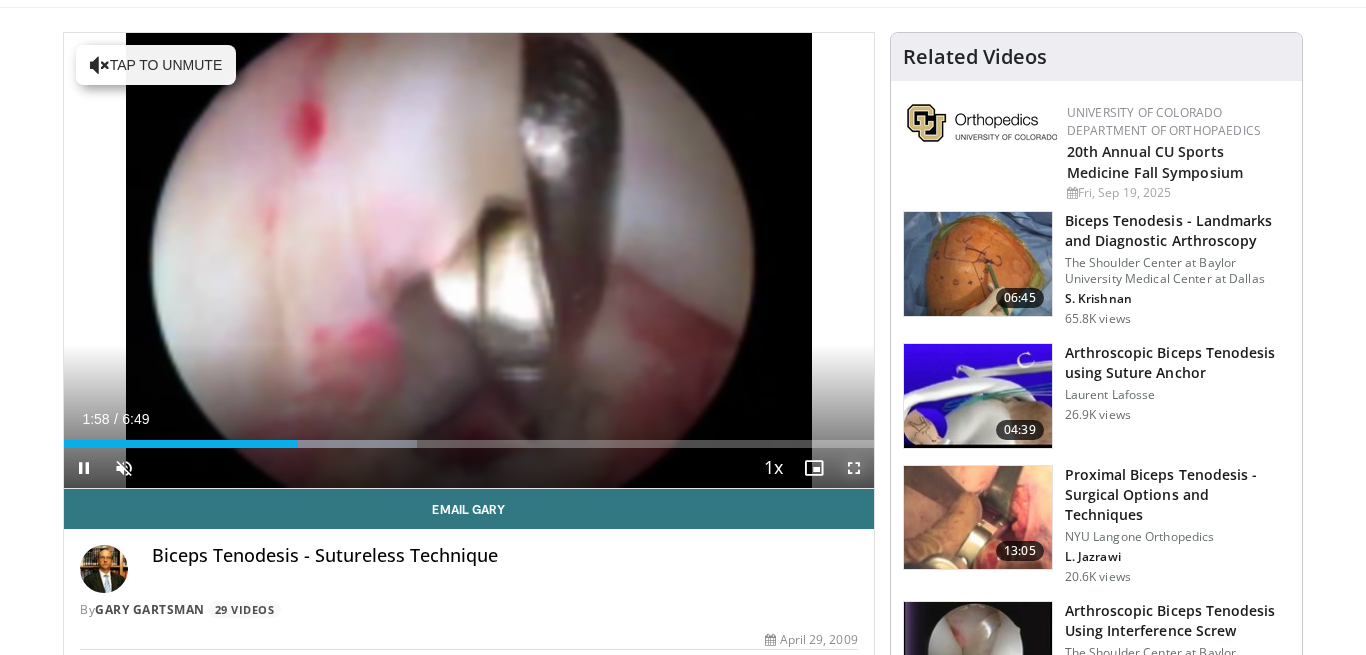 click at bounding box center [854, 468] 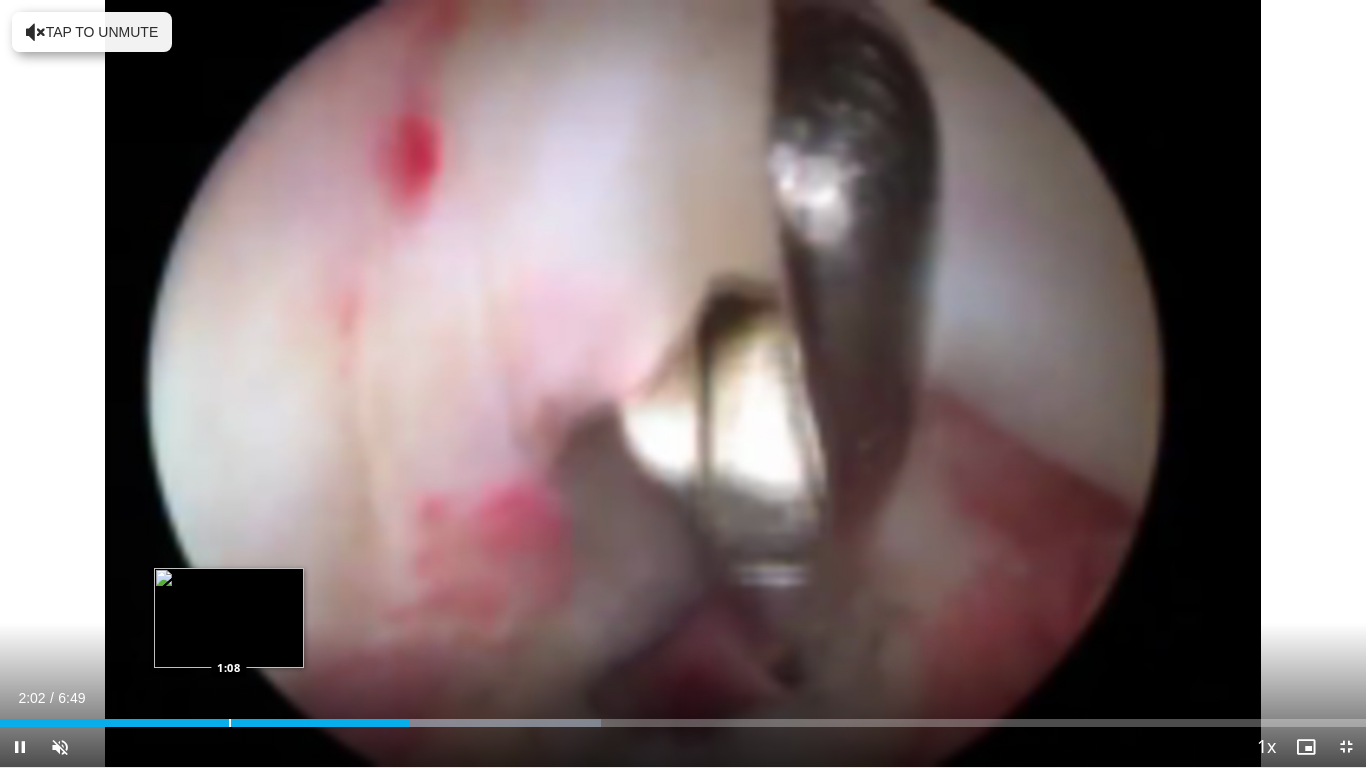 click at bounding box center (230, 723) 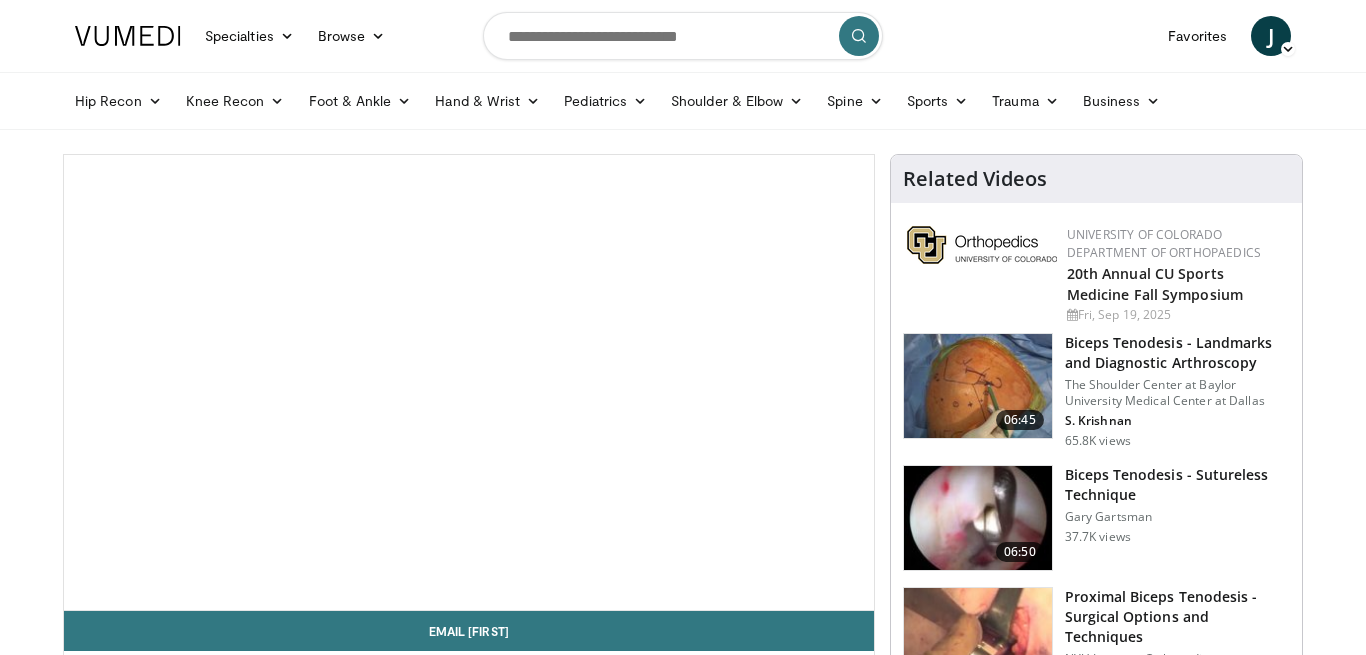 scroll, scrollTop: 0, scrollLeft: 0, axis: both 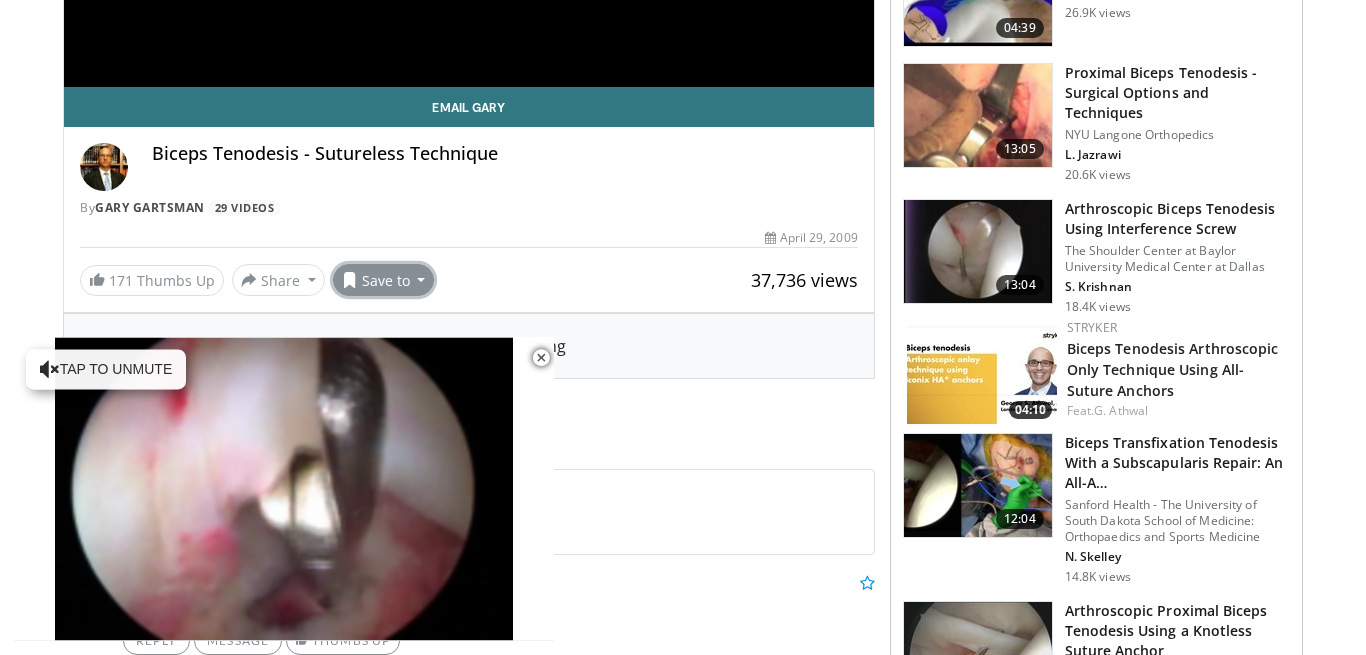 click on "Save to" at bounding box center (384, 280) 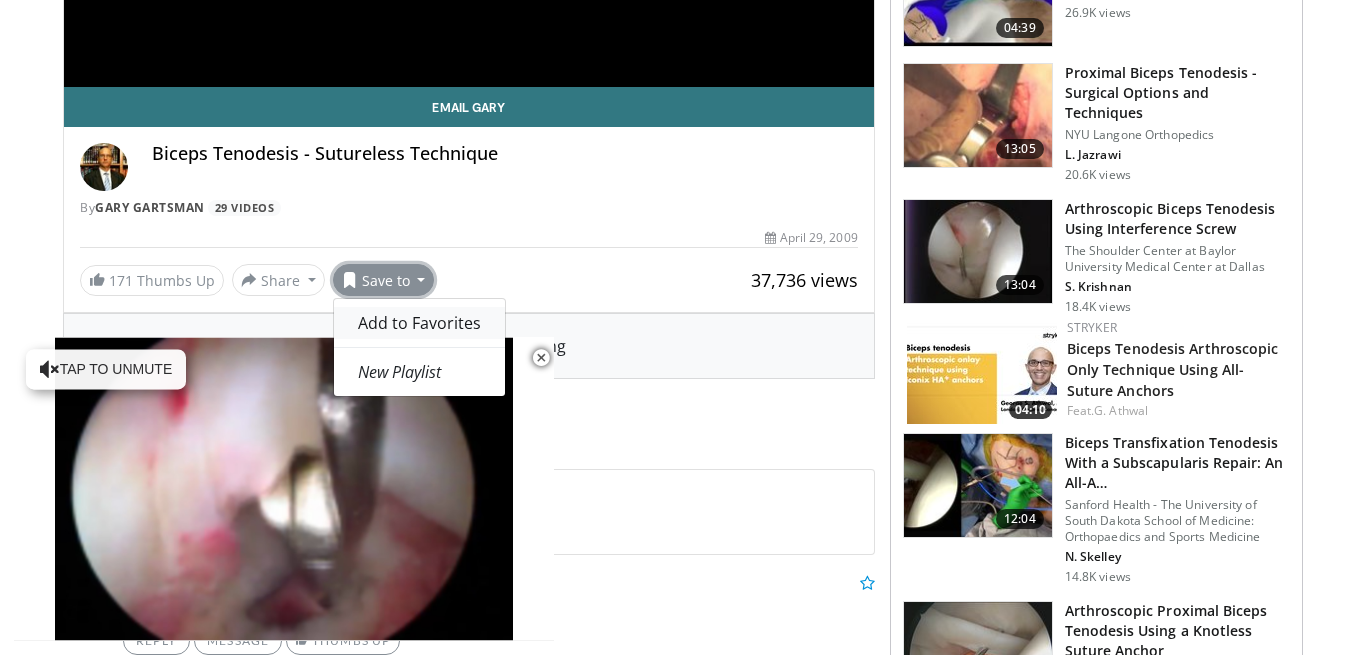click on "Add to Favorites" at bounding box center (419, 323) 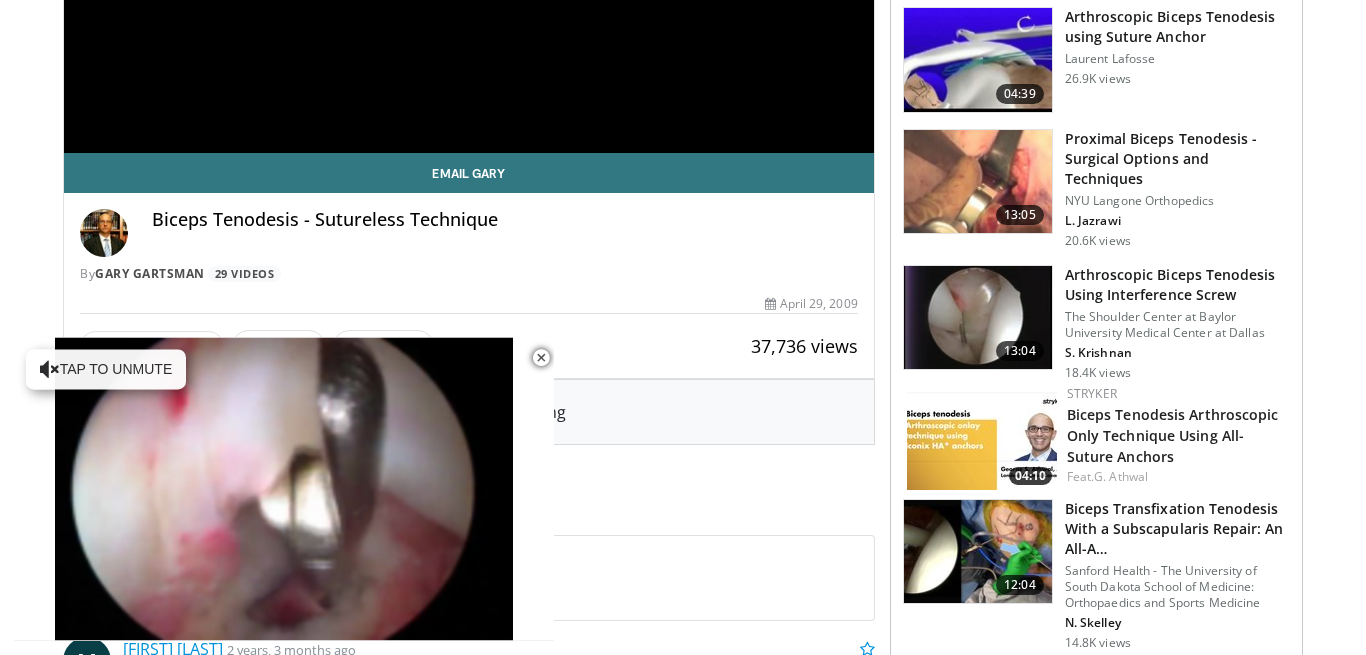 scroll, scrollTop: 590, scrollLeft: 0, axis: vertical 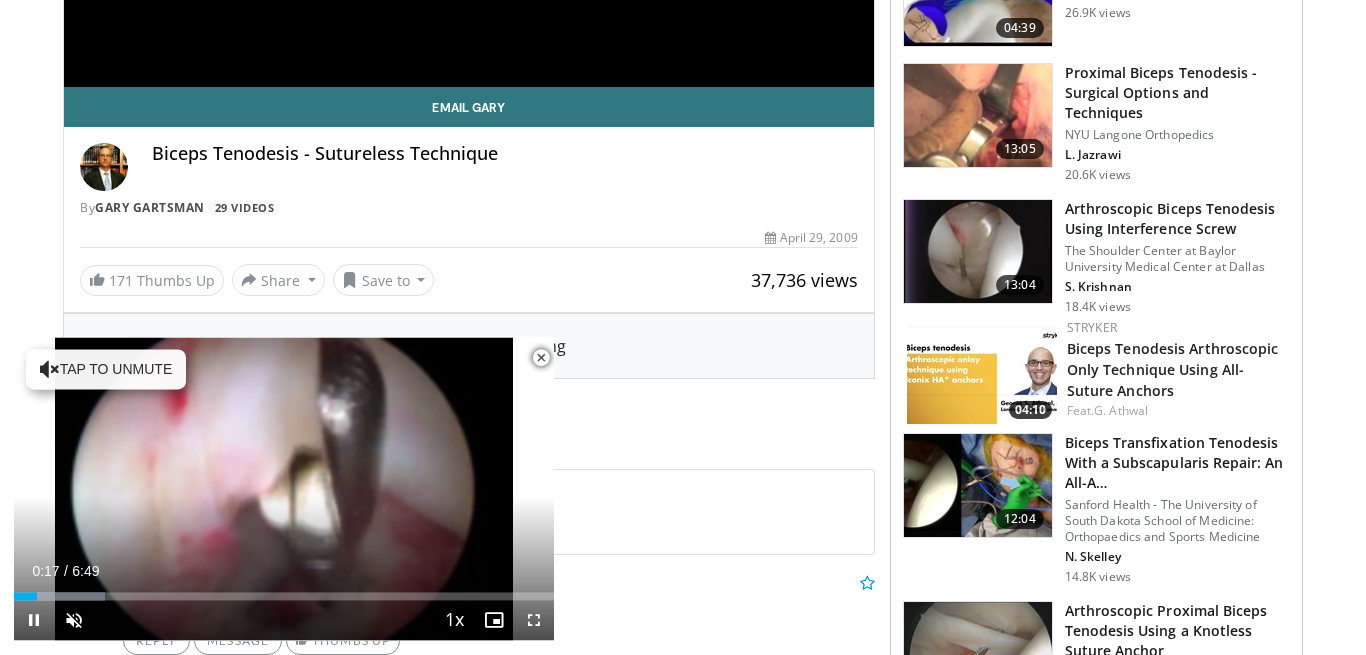 click at bounding box center (541, 358) 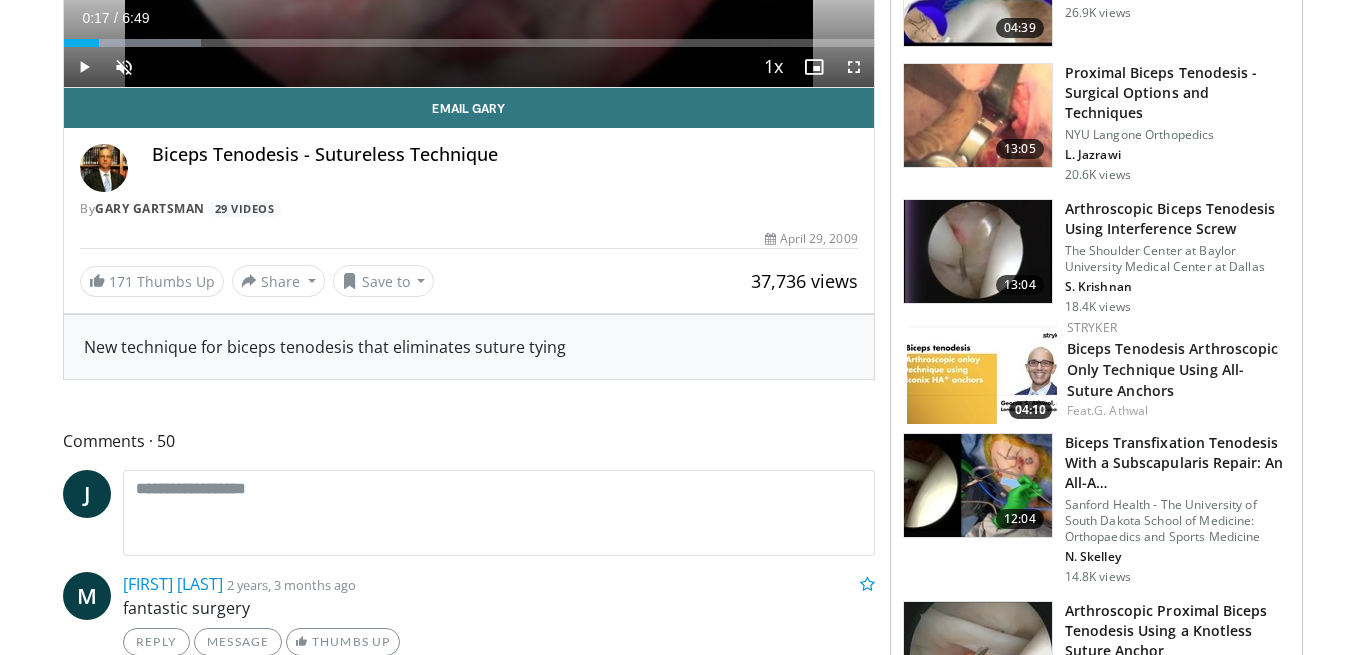scroll, scrollTop: 0, scrollLeft: 0, axis: both 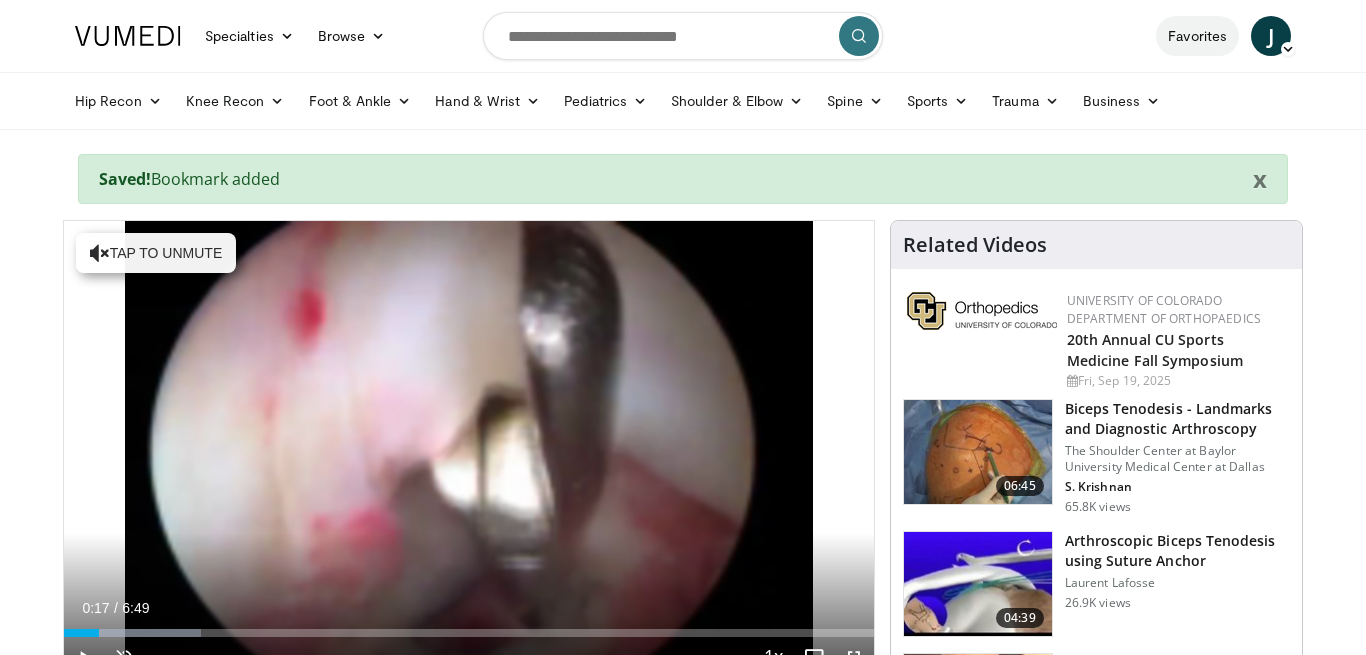 click on "Favorites" at bounding box center [1197, 36] 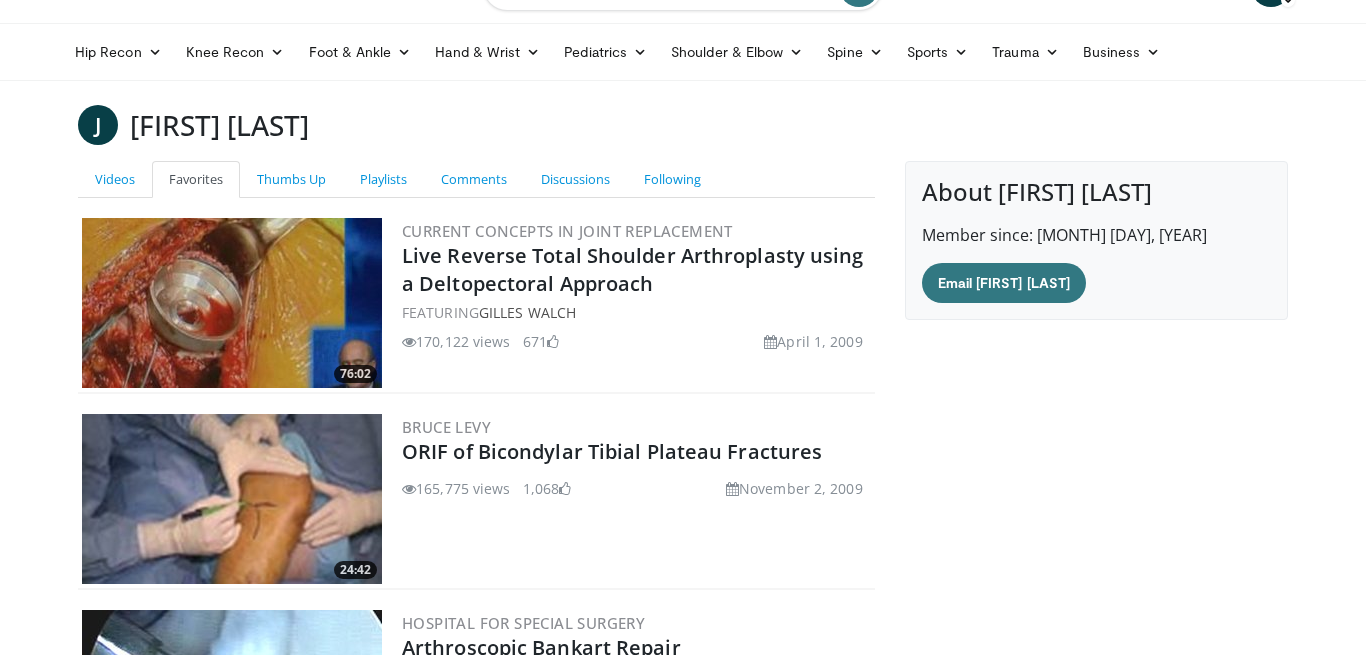 scroll, scrollTop: 0, scrollLeft: 0, axis: both 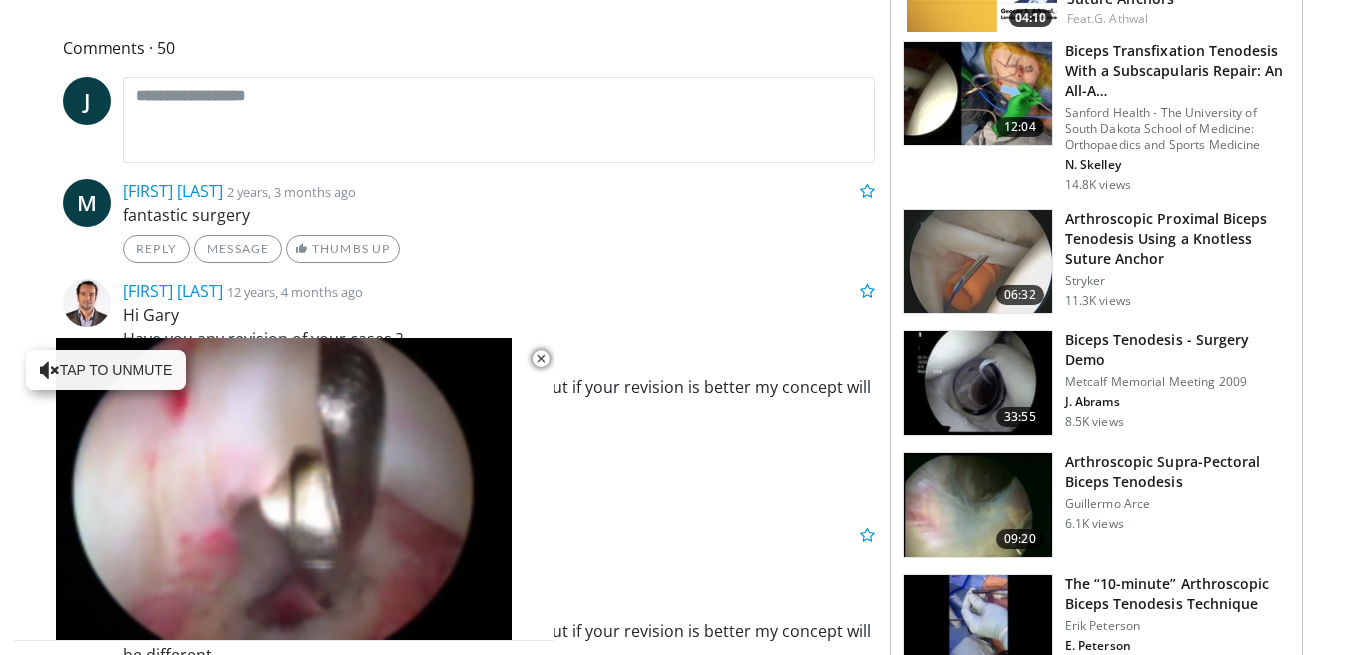 click at bounding box center [978, 383] 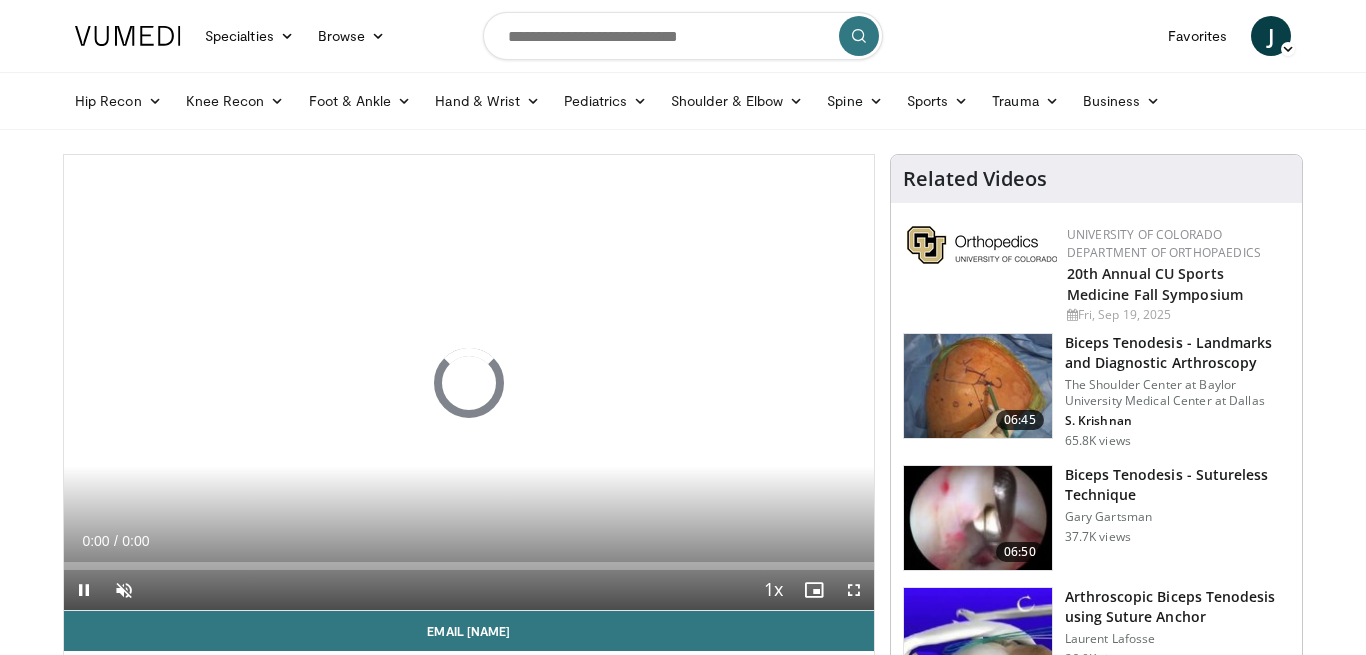scroll, scrollTop: 0, scrollLeft: 0, axis: both 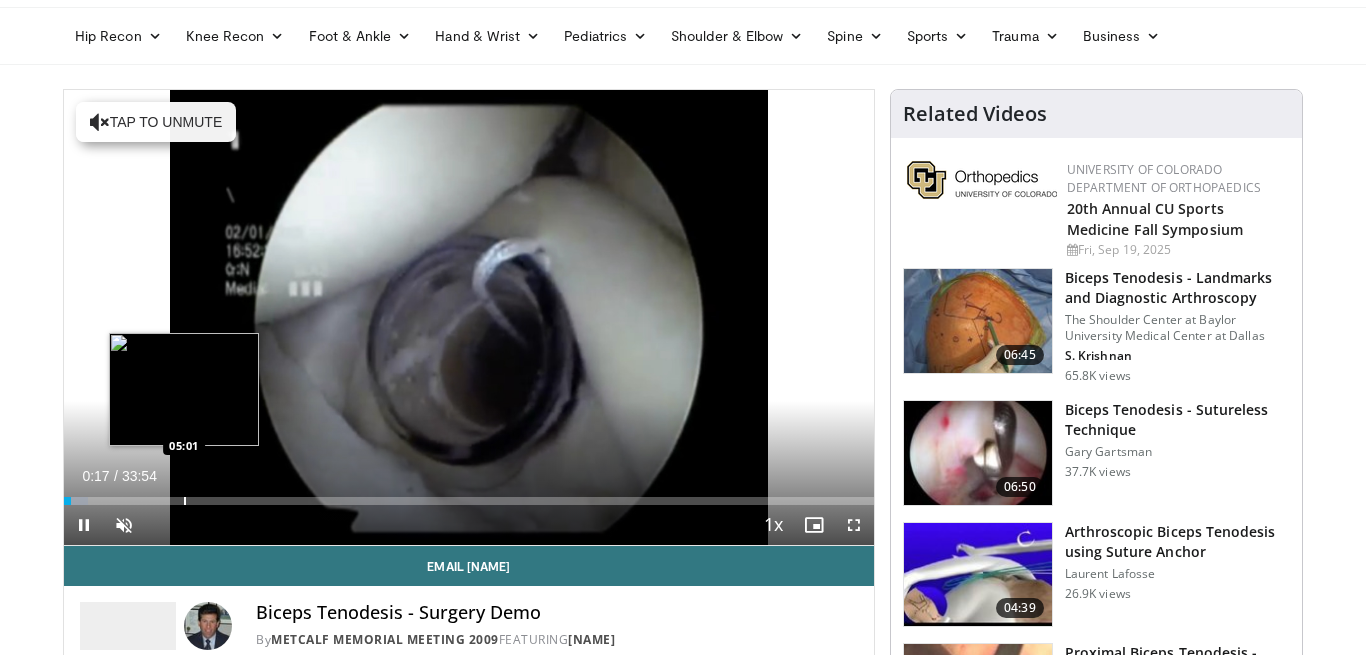 click on "Loaded :  2.95% 00:17 05:01" at bounding box center [469, 495] 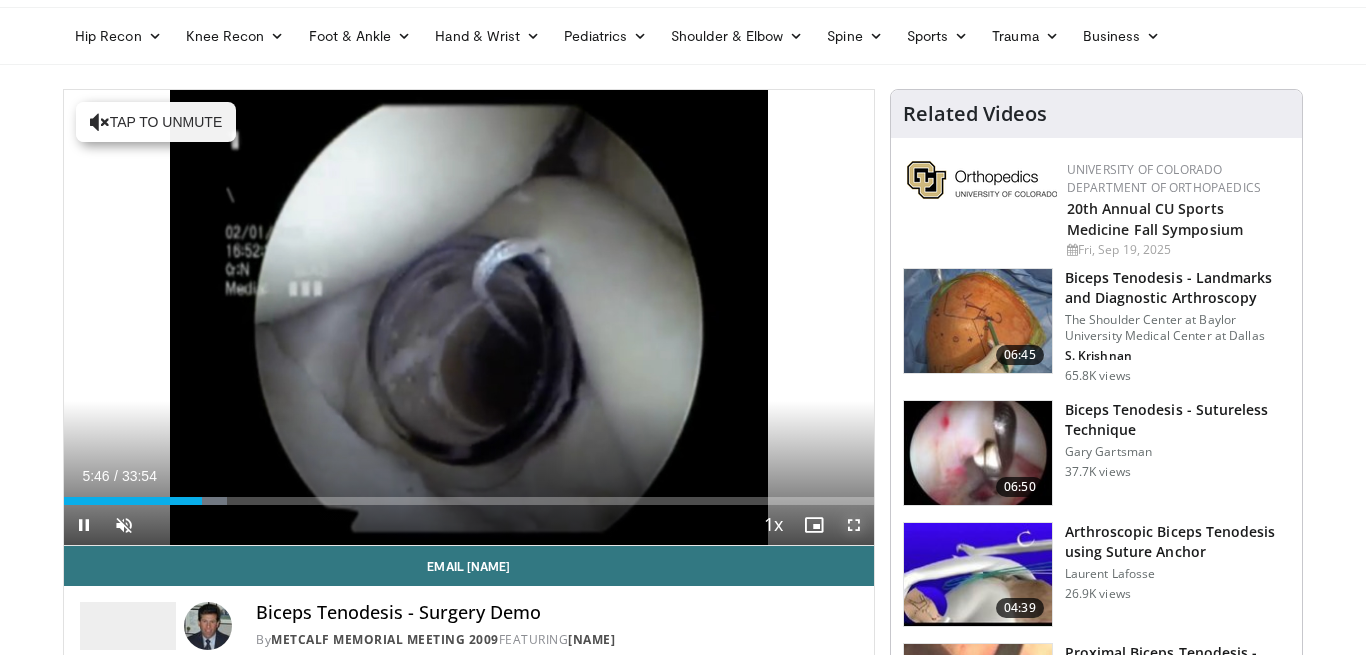 click at bounding box center [854, 525] 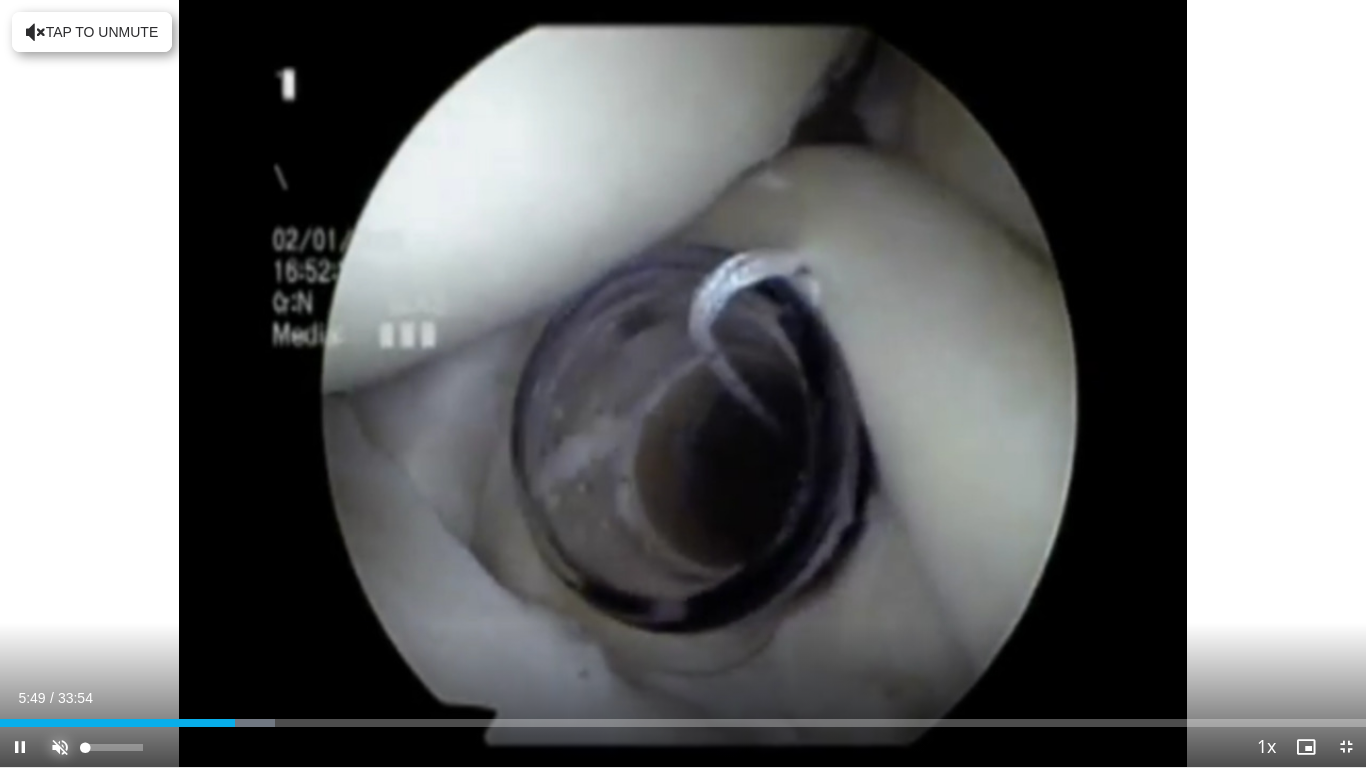 click at bounding box center [60, 747] 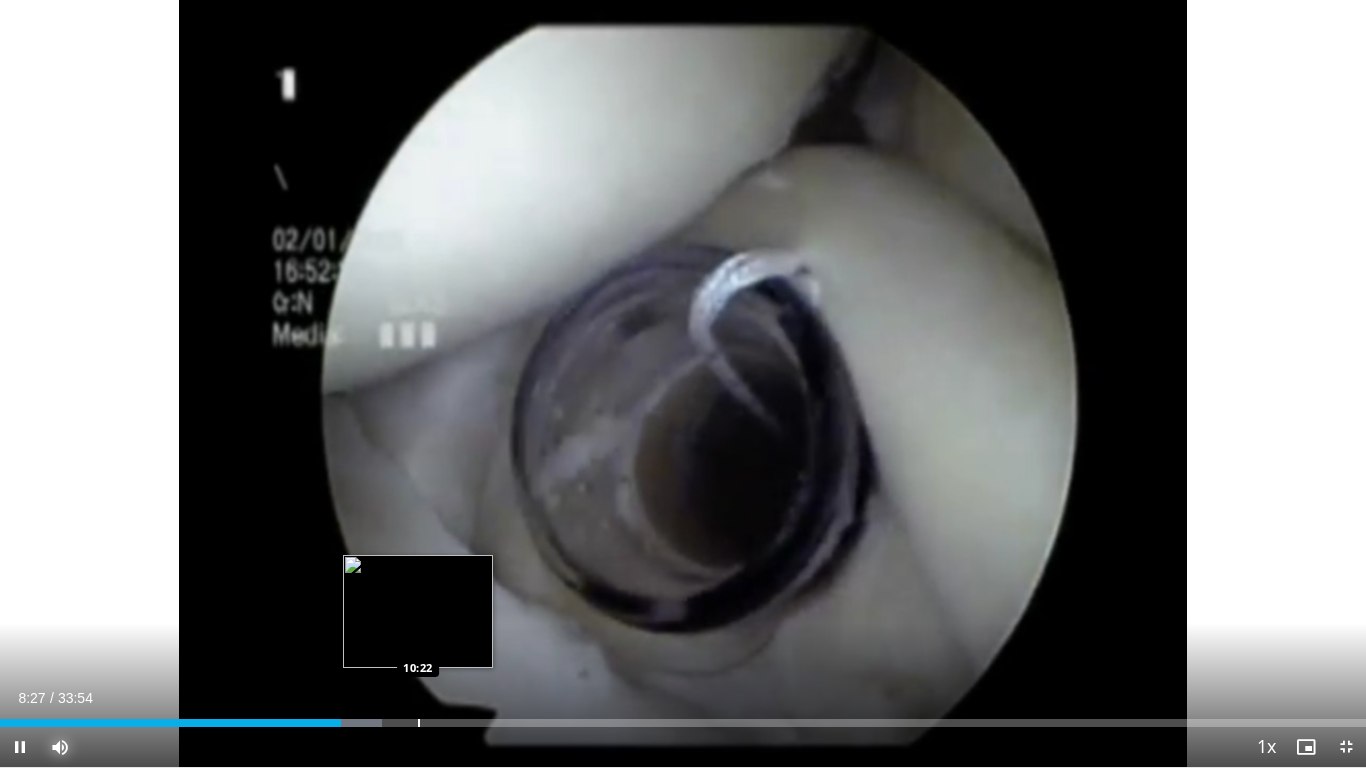 click on "Loaded :  27.97% 08:28 10:22" at bounding box center (683, 717) 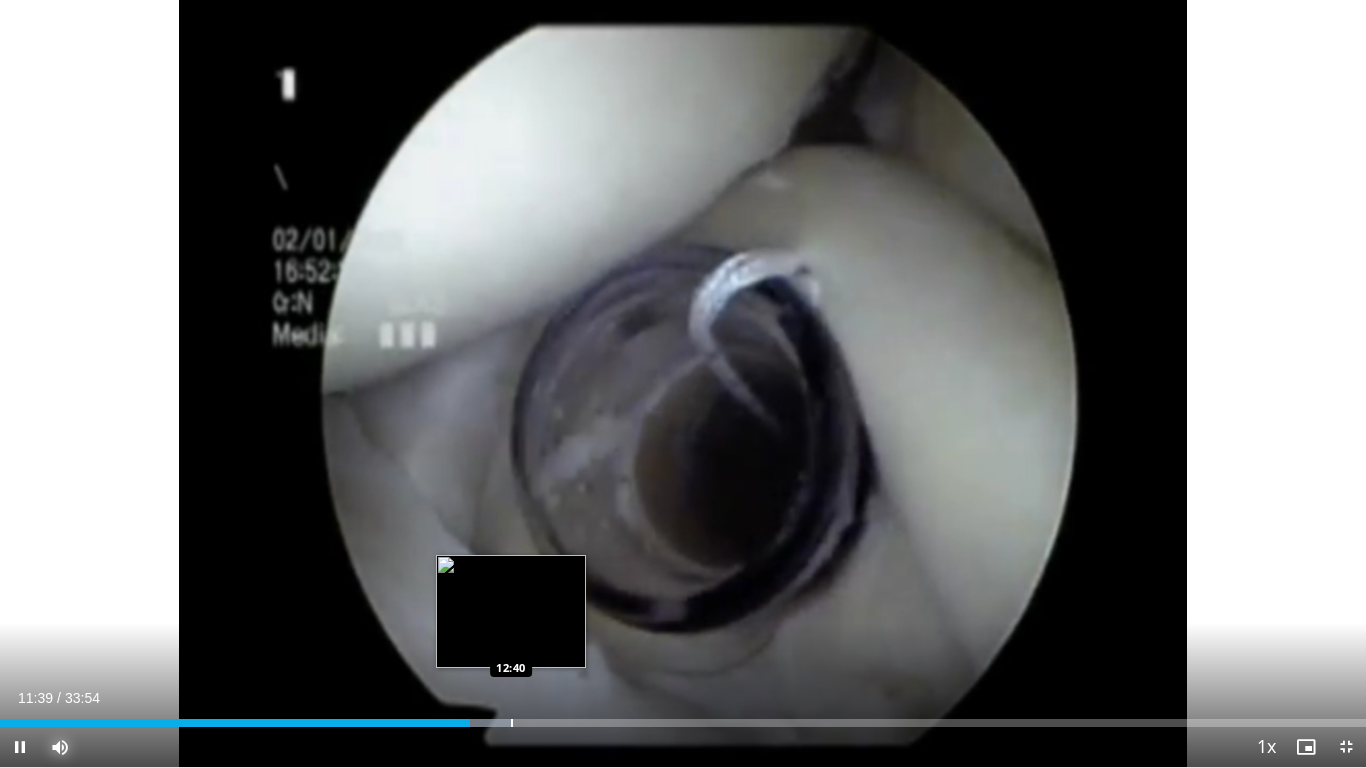 click on "Loaded :  37.40% 11:40 12:40" at bounding box center (683, 717) 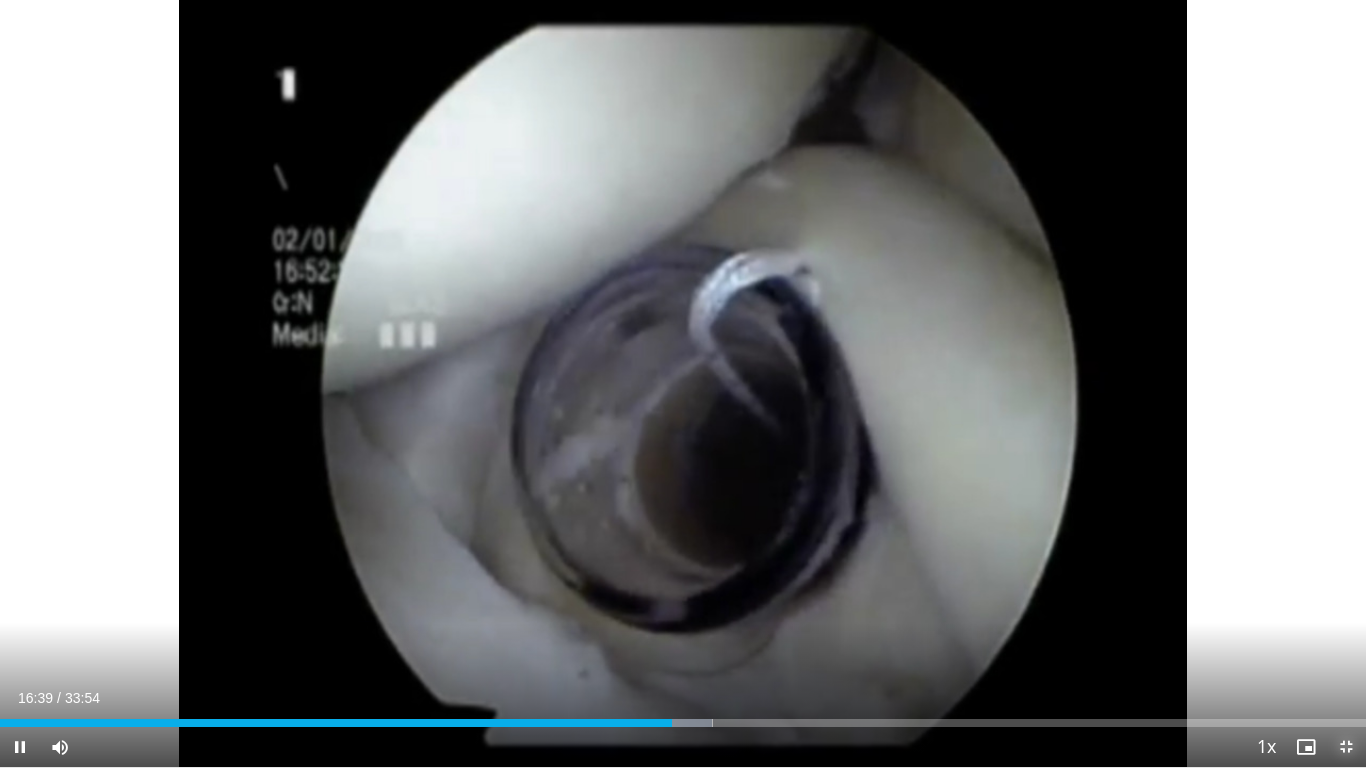 click at bounding box center (1346, 747) 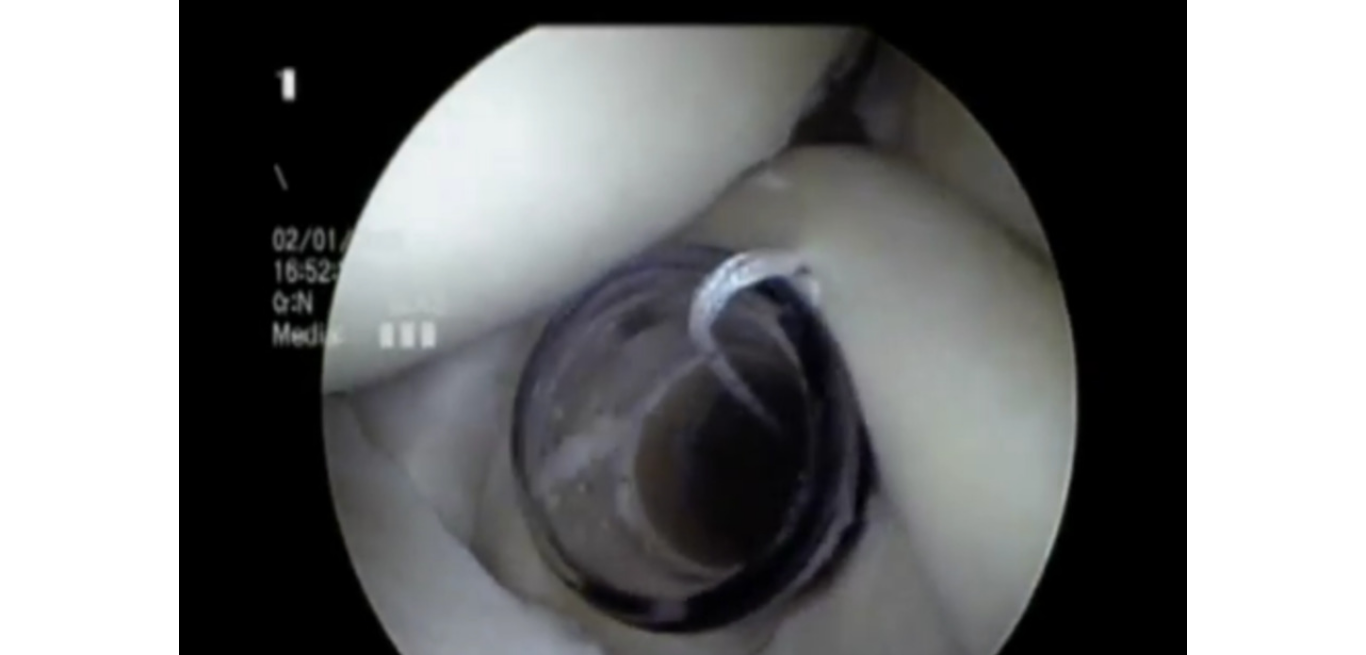 scroll, scrollTop: 197, scrollLeft: 0, axis: vertical 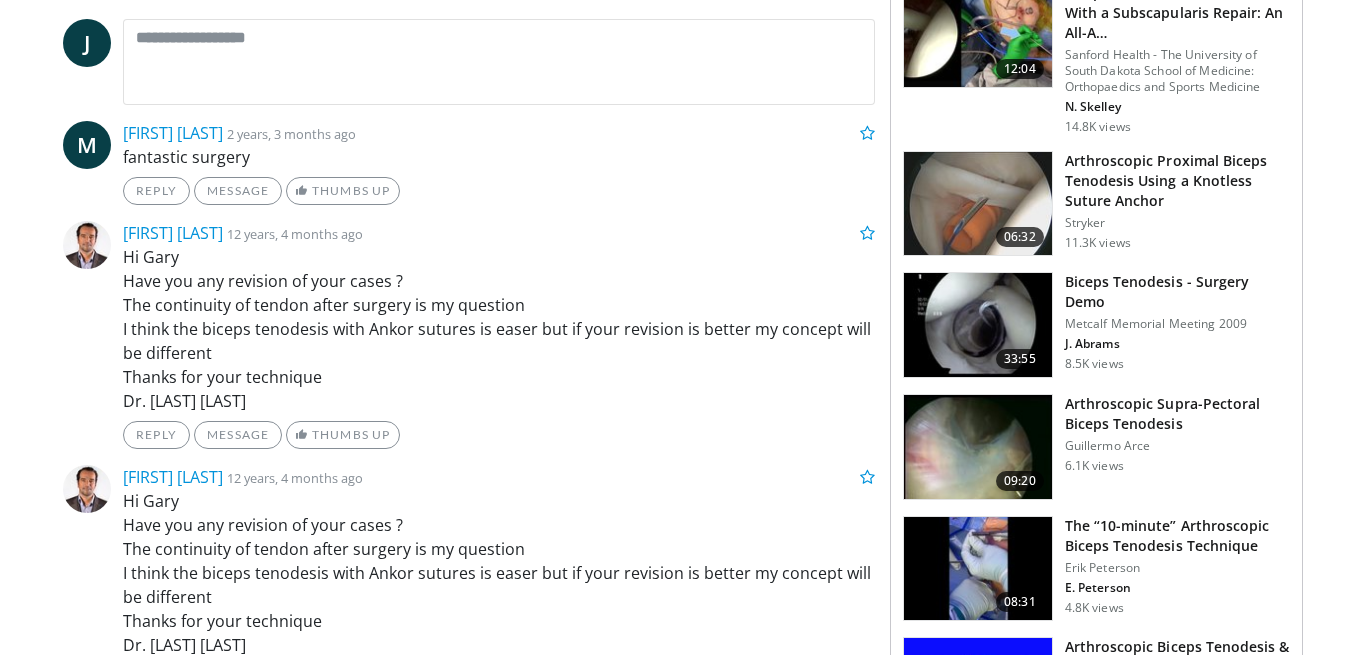 click at bounding box center [978, 447] 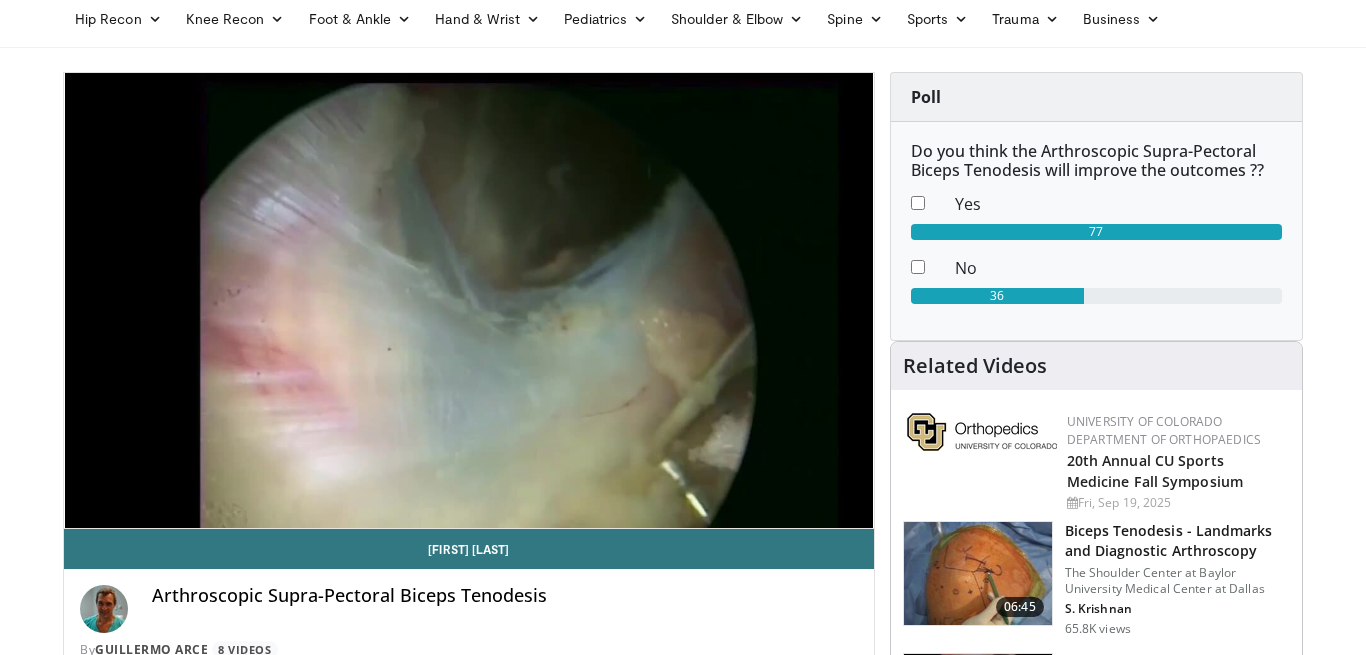 scroll, scrollTop: 82, scrollLeft: 0, axis: vertical 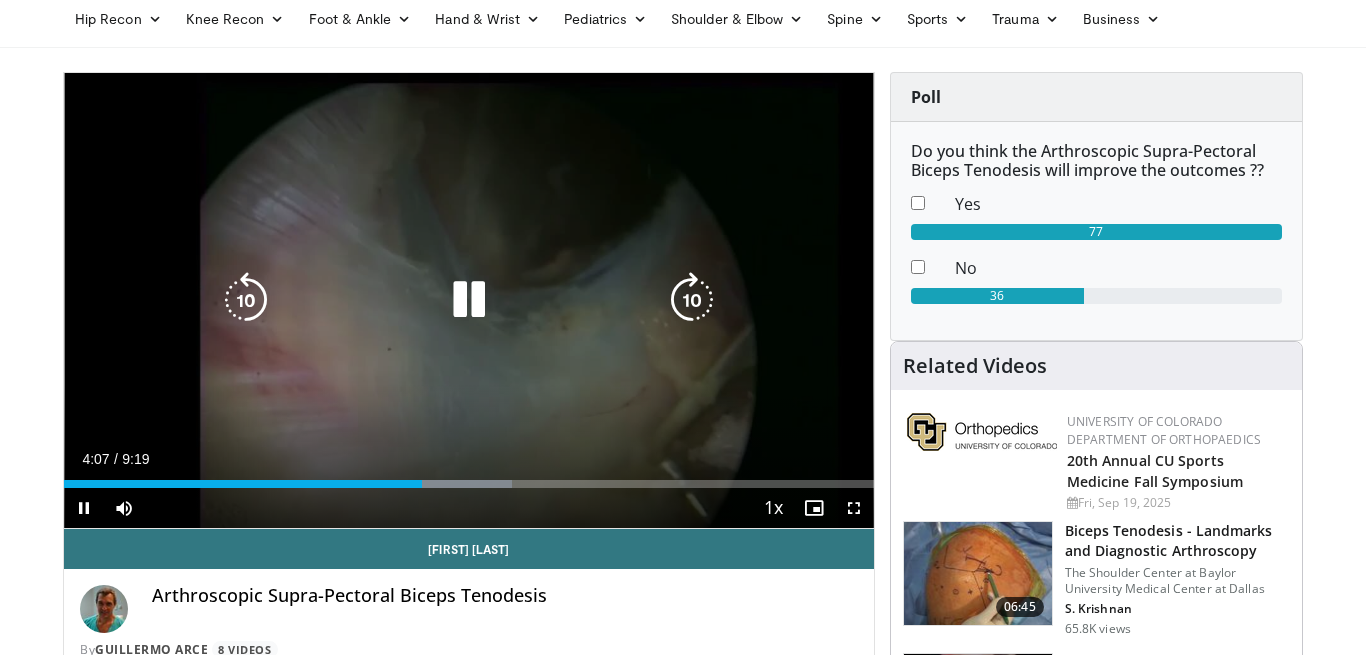click at bounding box center [469, 300] 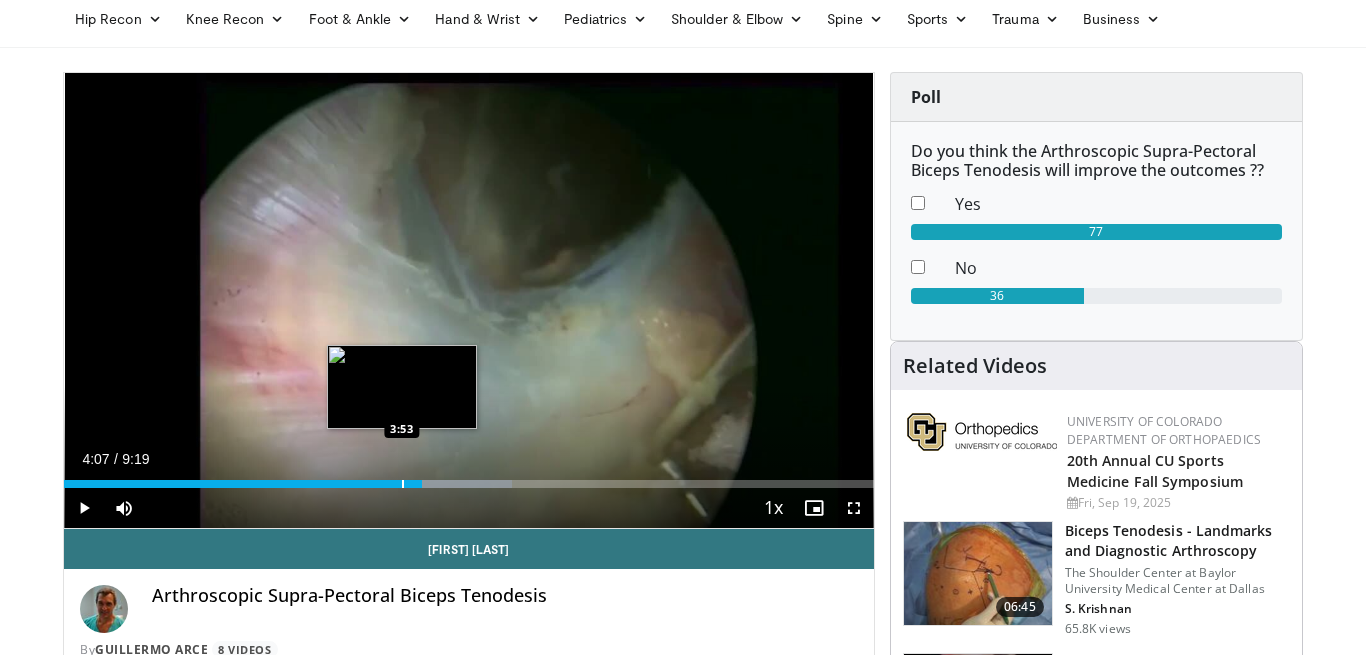 click at bounding box center [403, 484] 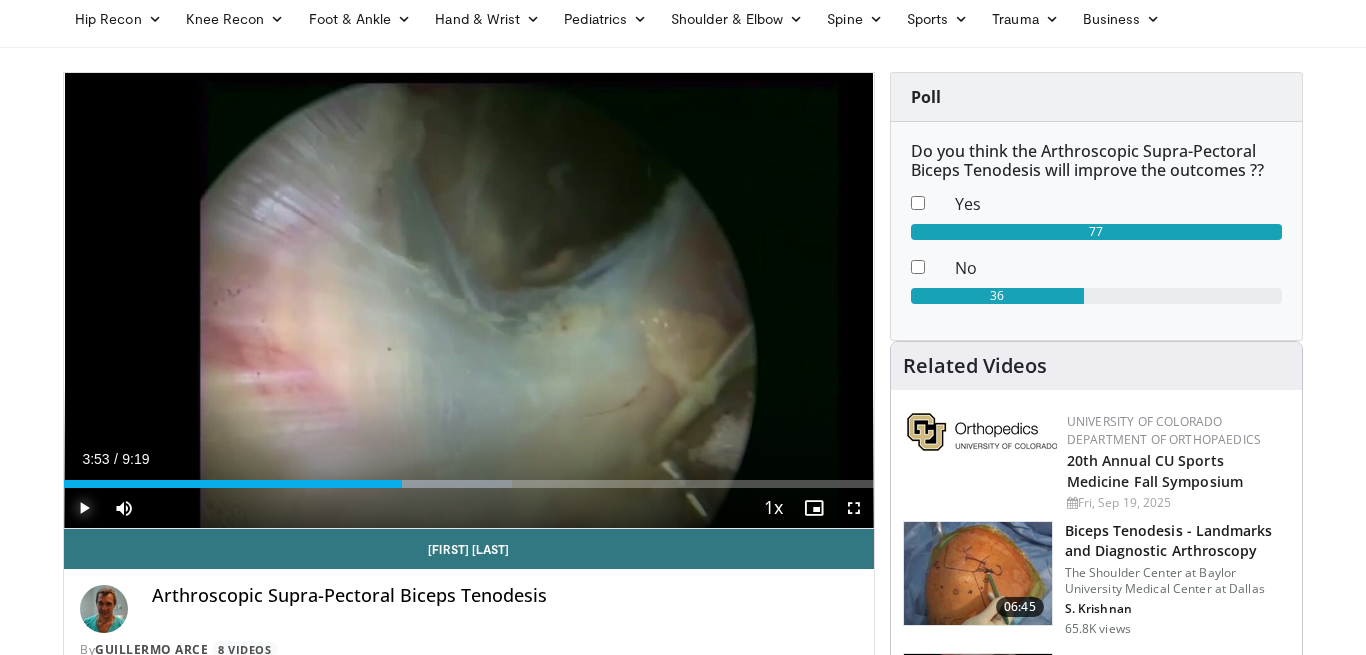 click at bounding box center (84, 508) 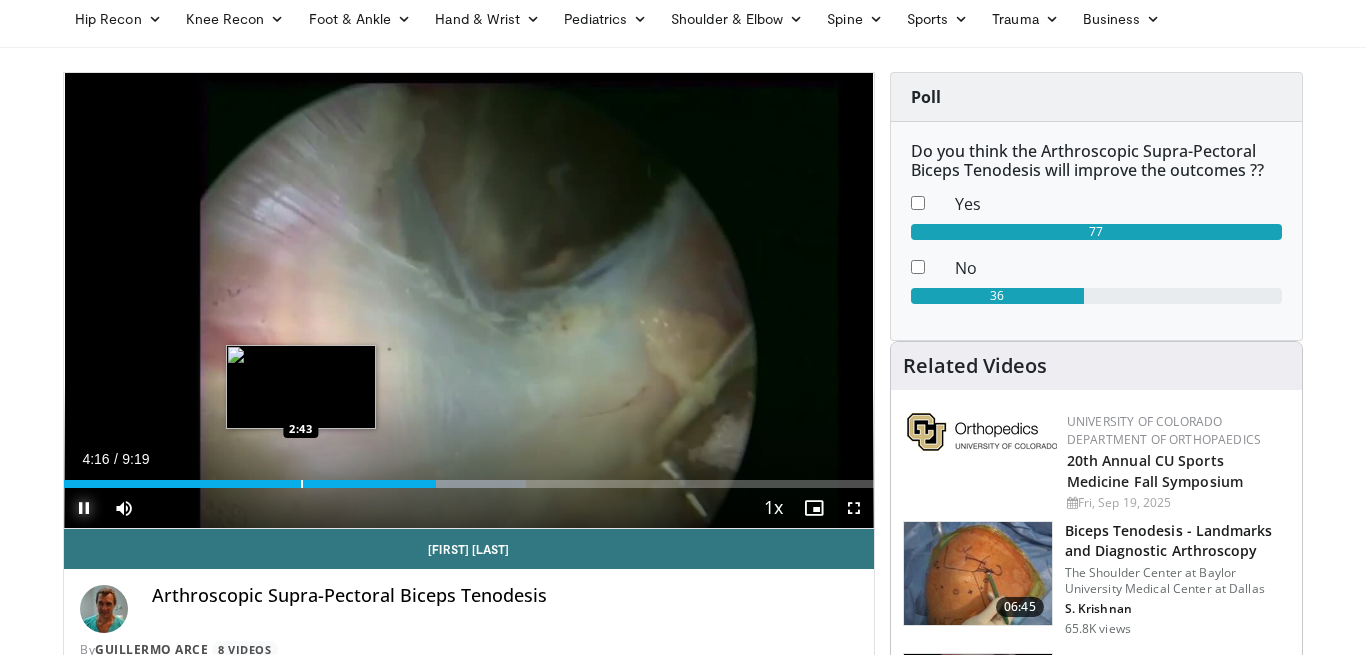 click at bounding box center [302, 484] 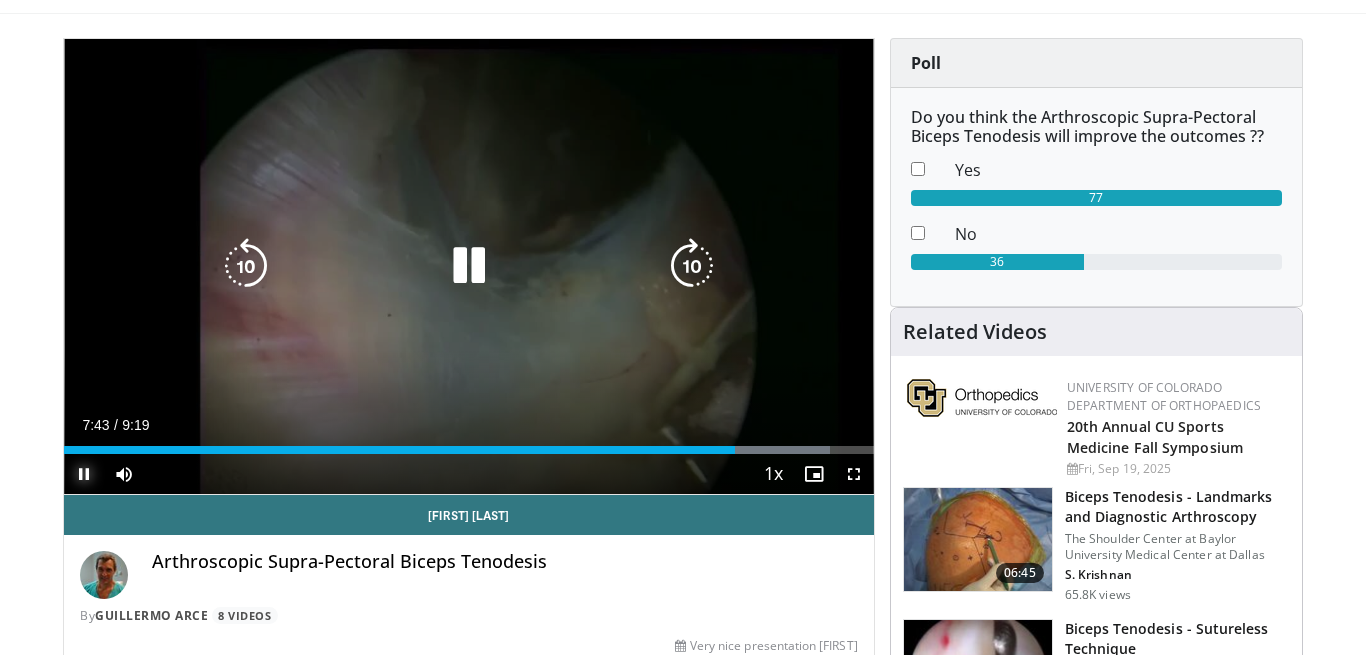 scroll, scrollTop: 136, scrollLeft: 0, axis: vertical 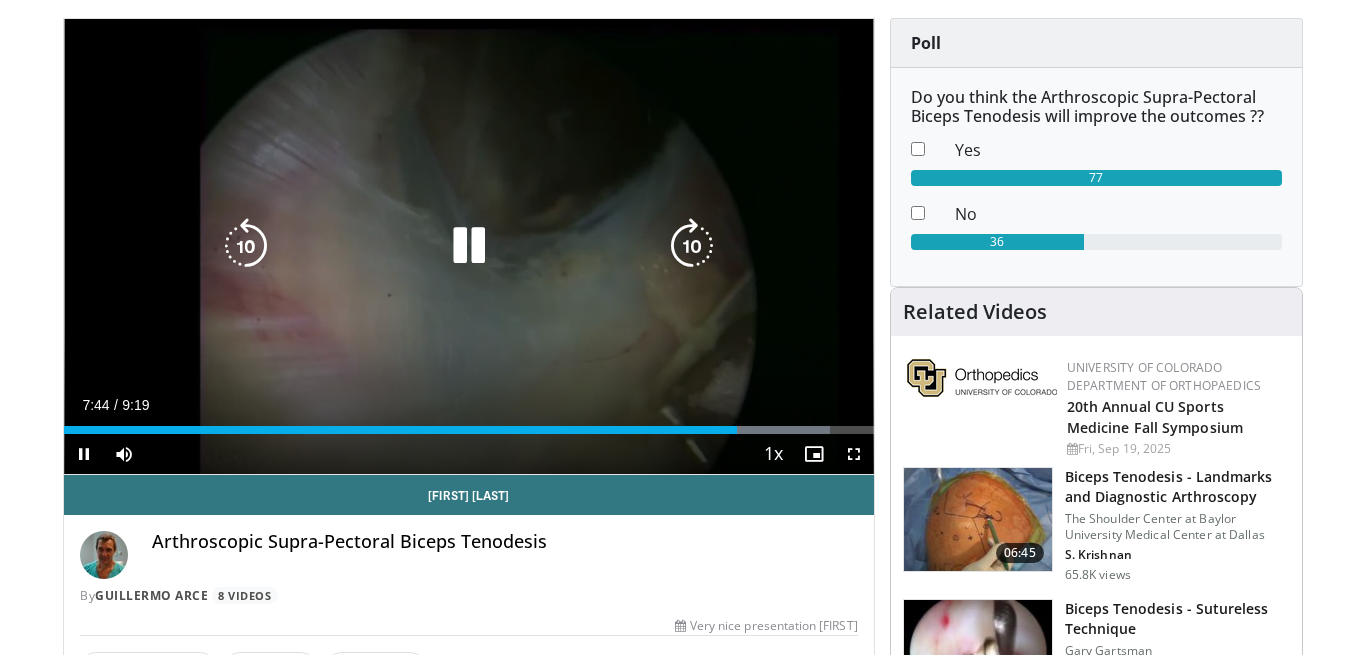 click at bounding box center (469, 246) 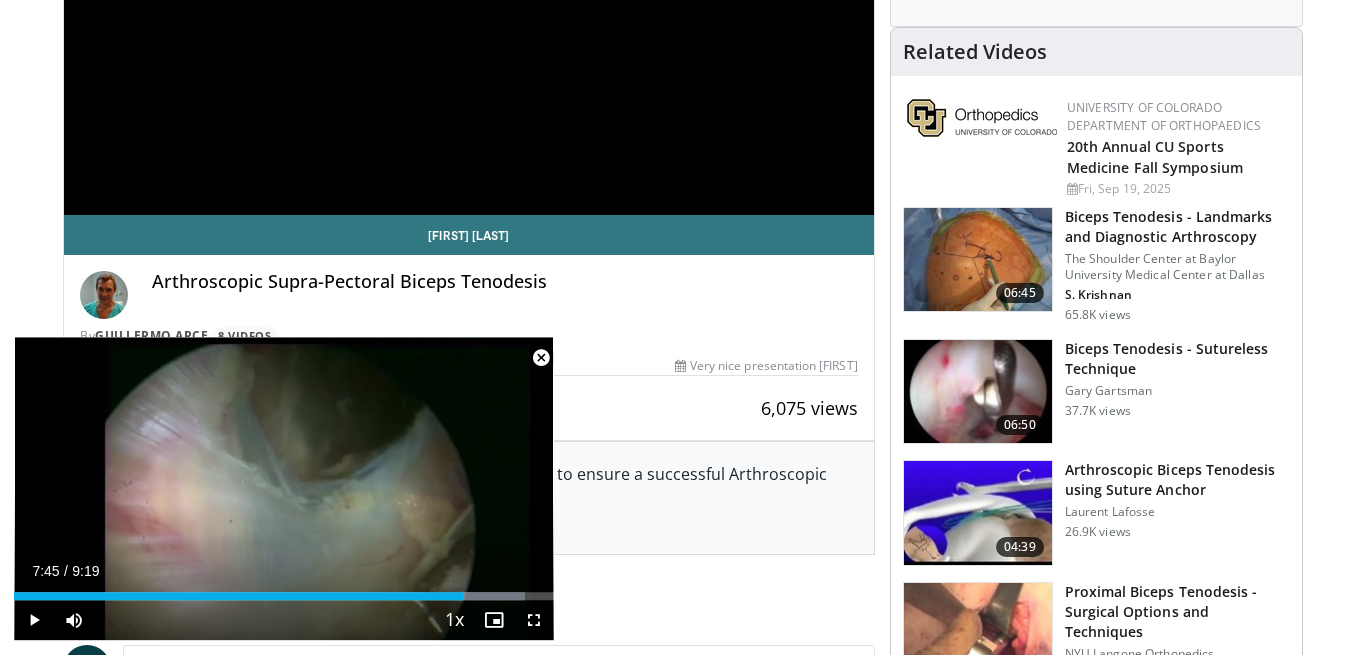 scroll, scrollTop: 419, scrollLeft: 0, axis: vertical 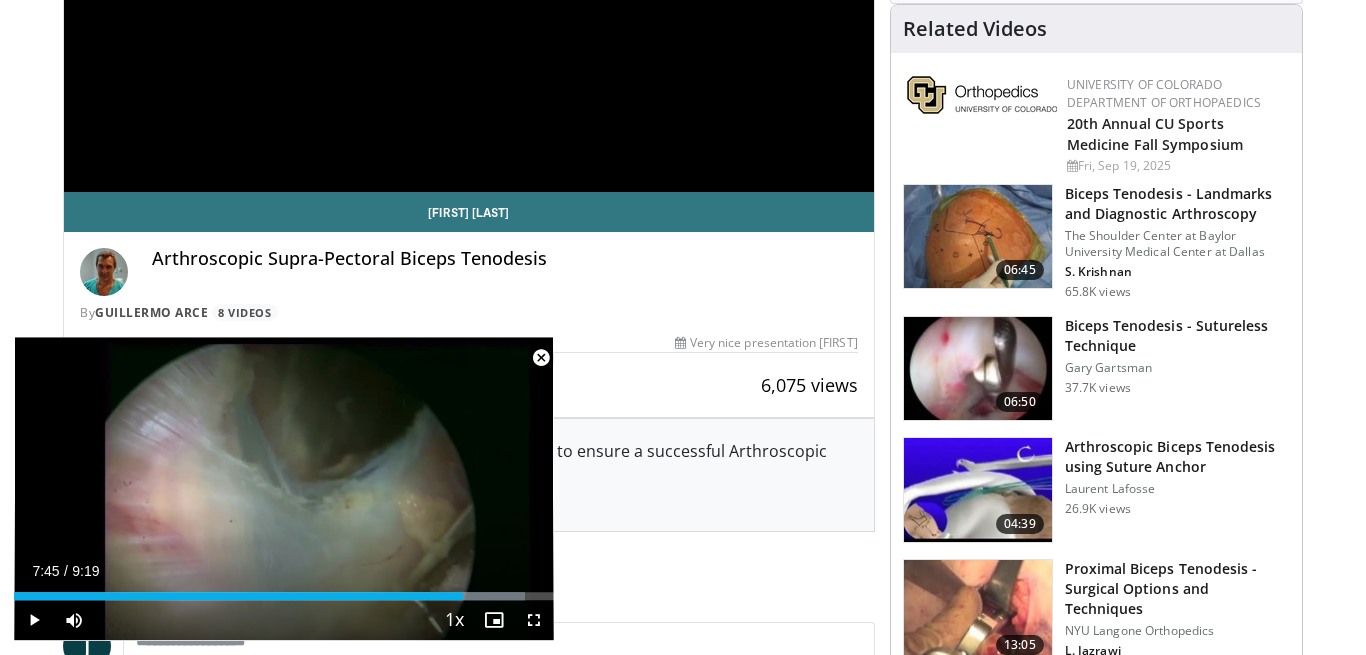 click at bounding box center (541, 358) 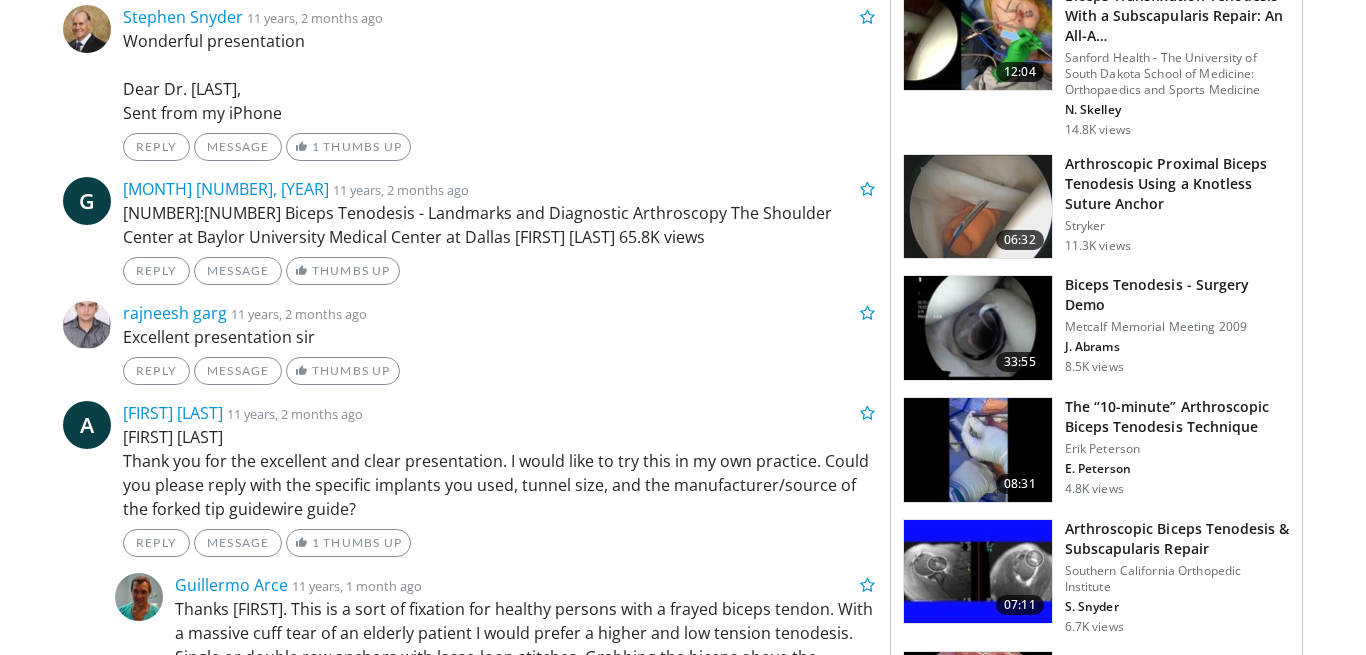 scroll, scrollTop: 1371, scrollLeft: 0, axis: vertical 